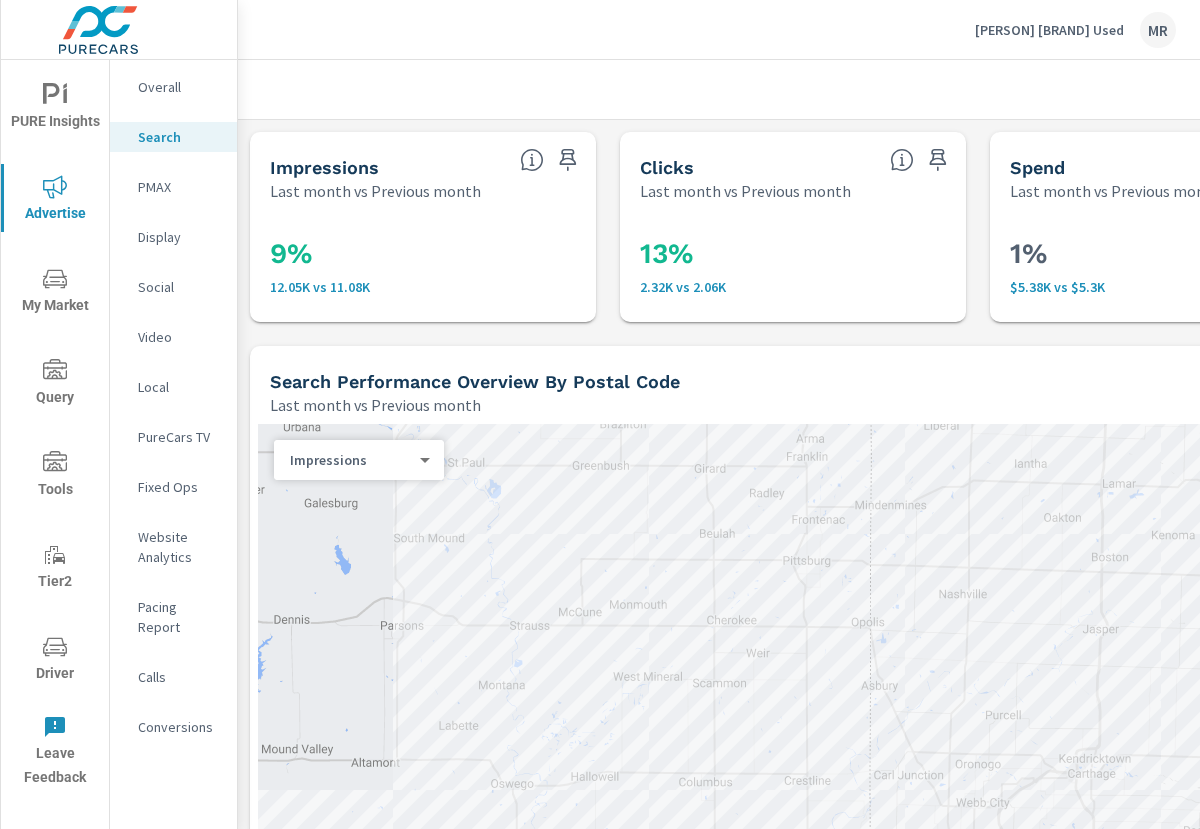 scroll, scrollTop: 0, scrollLeft: 0, axis: both 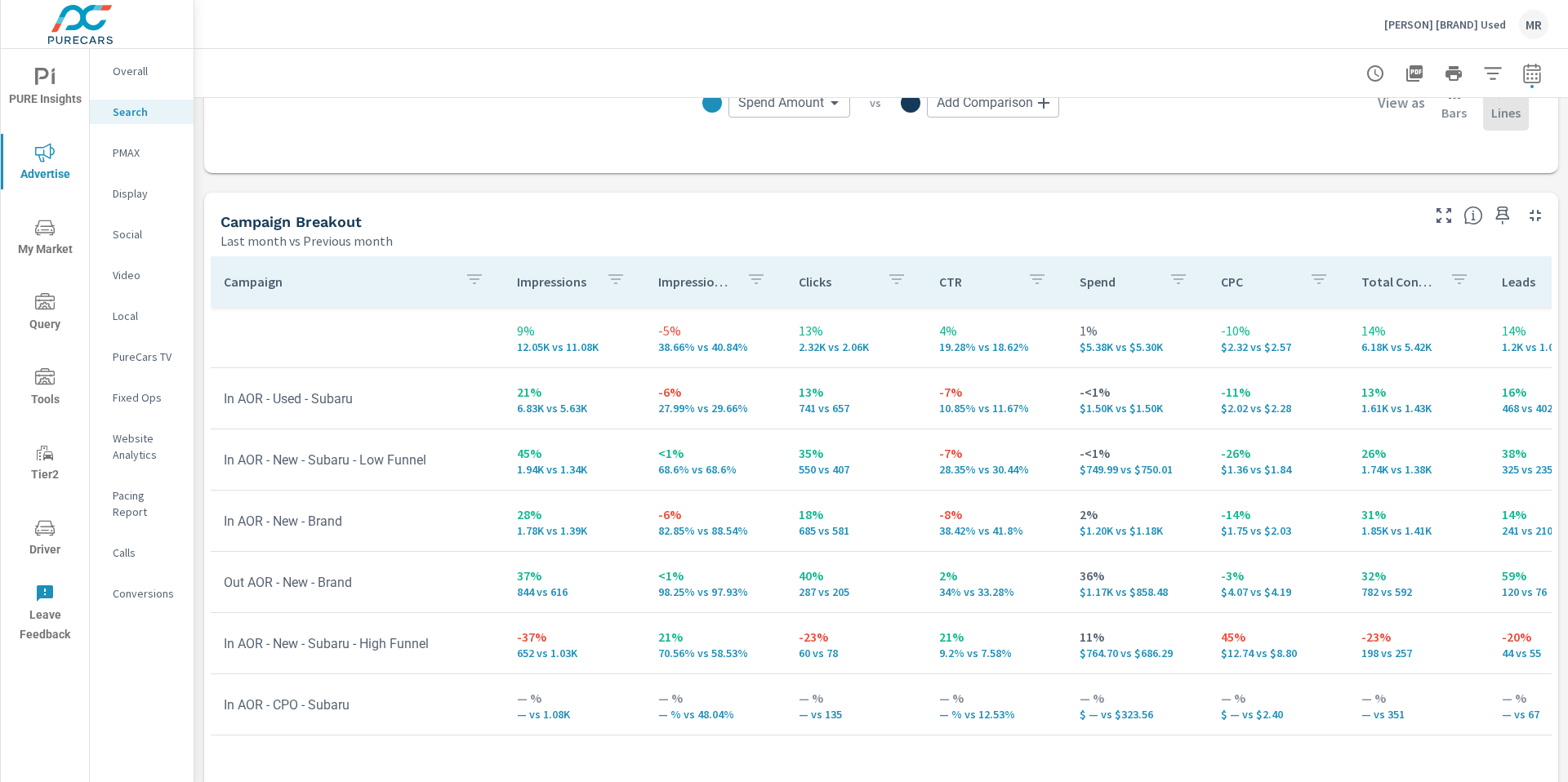 click on "Last month vs Previous month" at bounding box center (819, 241) 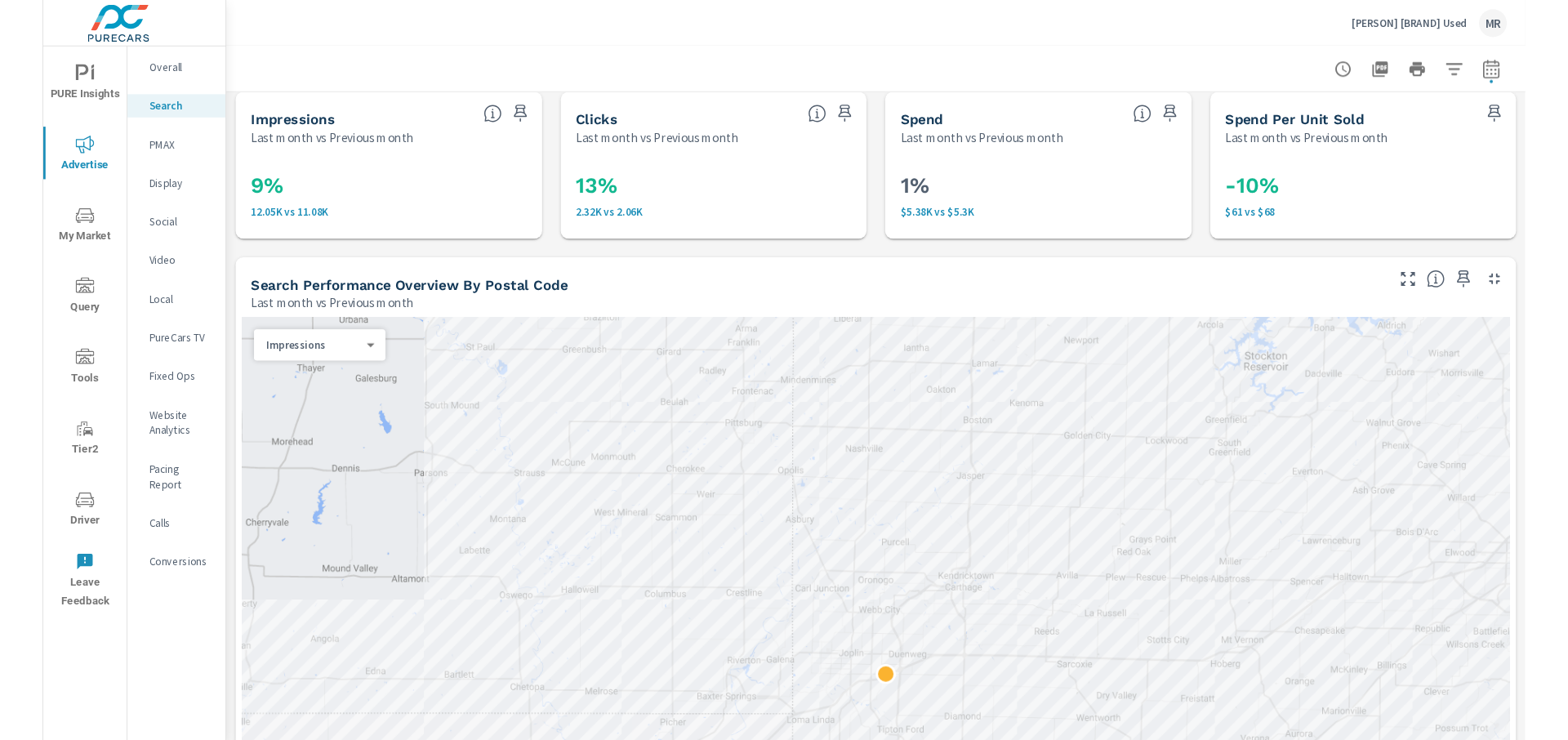 scroll, scrollTop: 0, scrollLeft: 0, axis: both 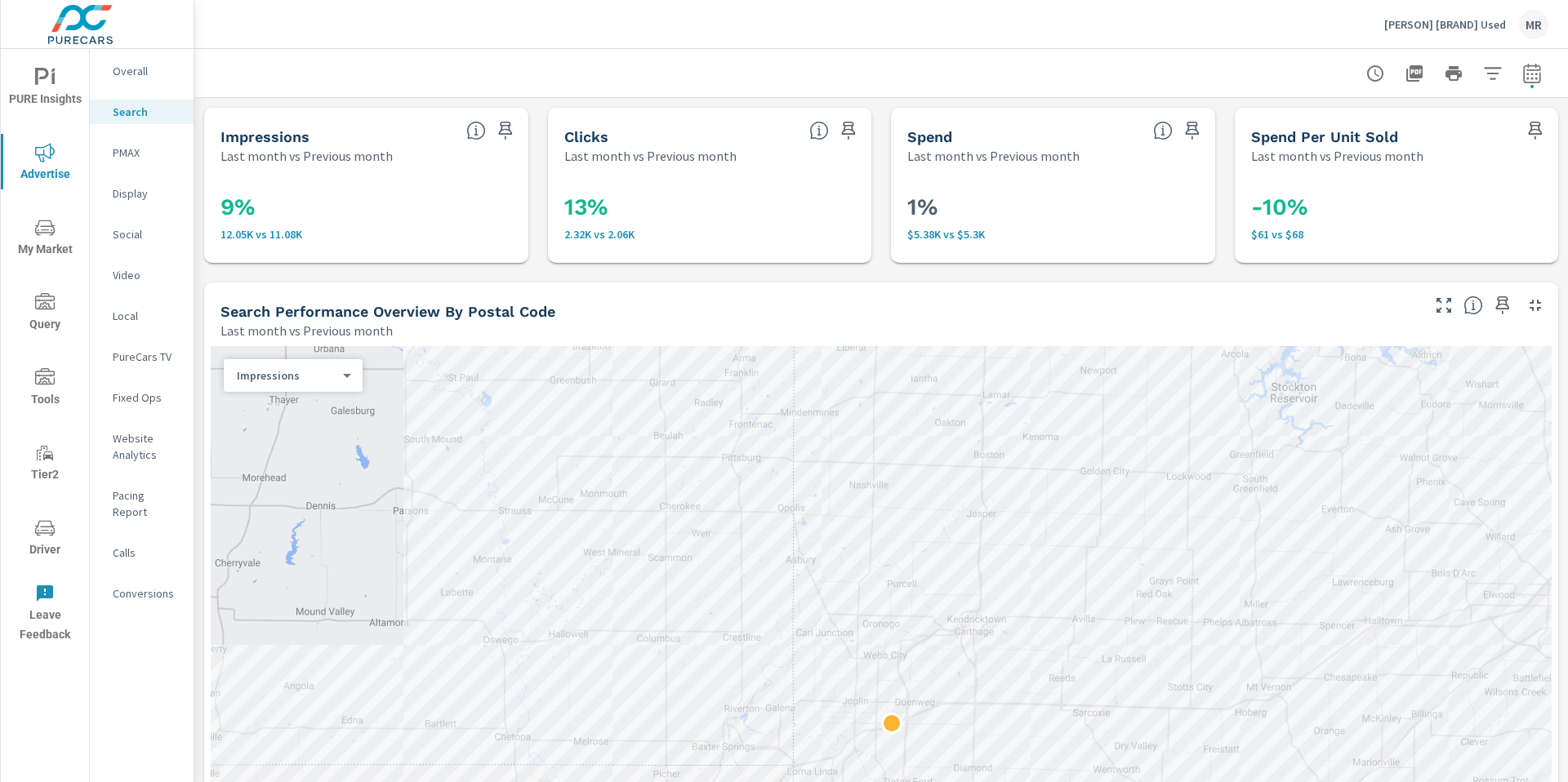 click on "Search Performance Overview By Postal Code" at bounding box center (819, 311) 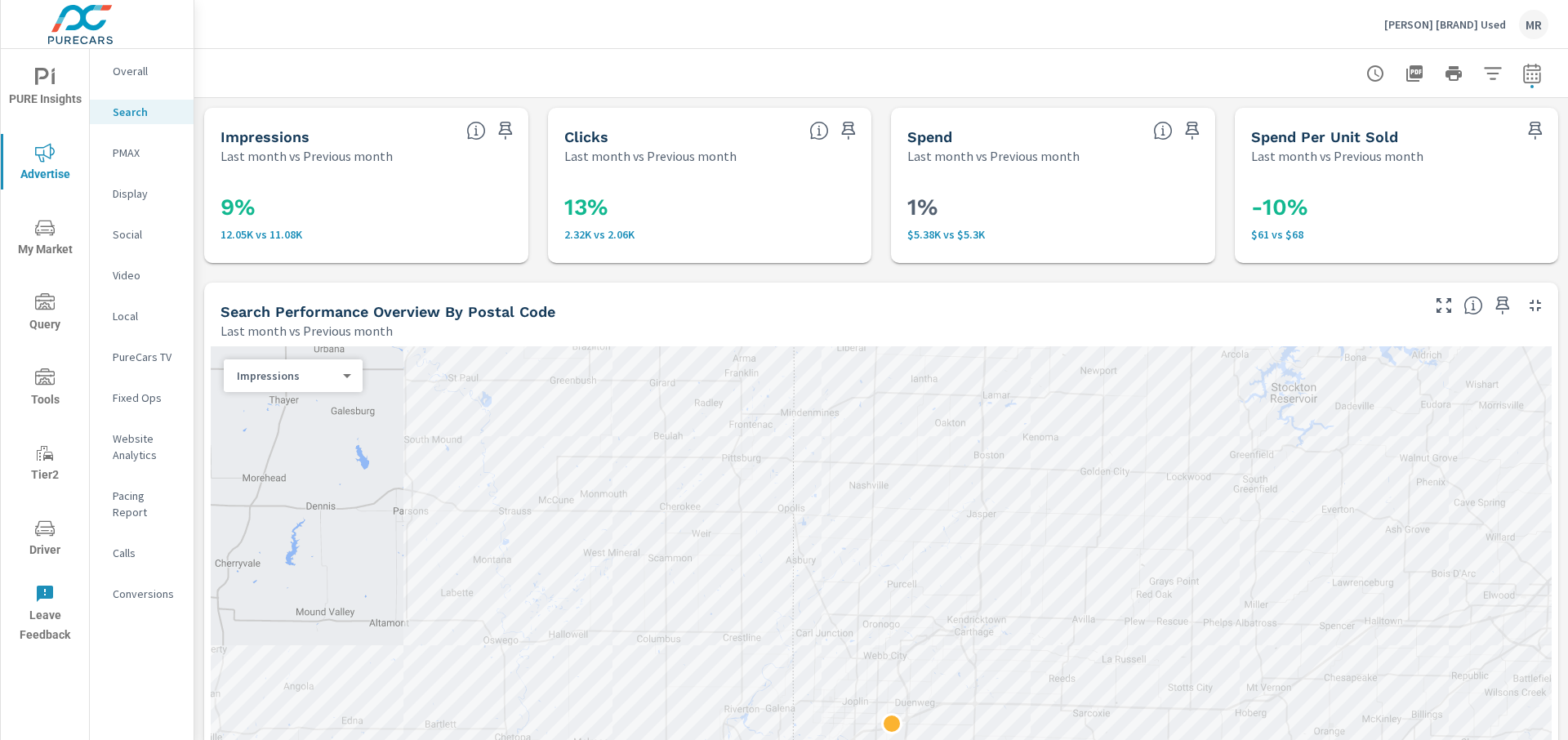 click on "Search Performance Overview By Postal Code" at bounding box center (388, 311) 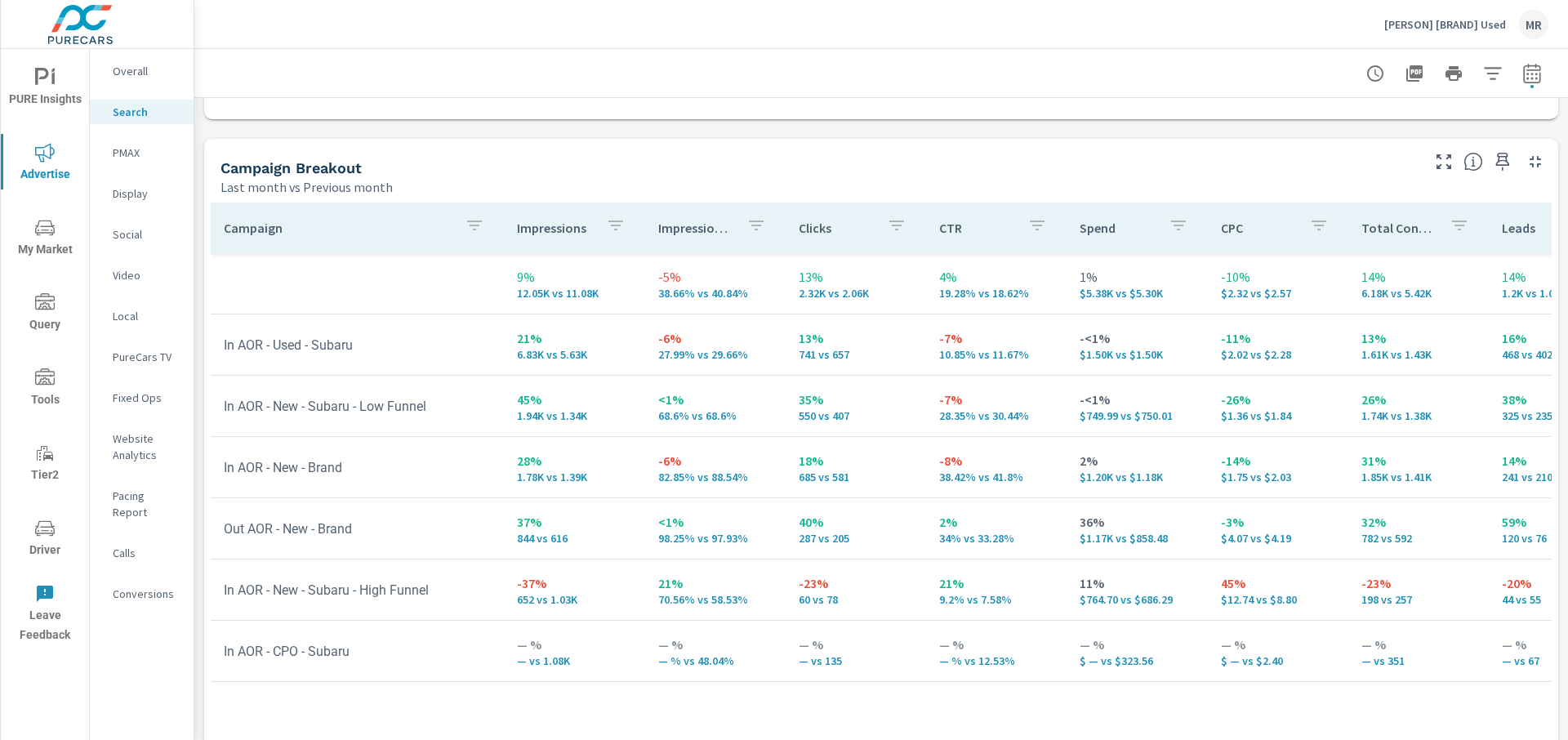 scroll, scrollTop: 1541, scrollLeft: 0, axis: vertical 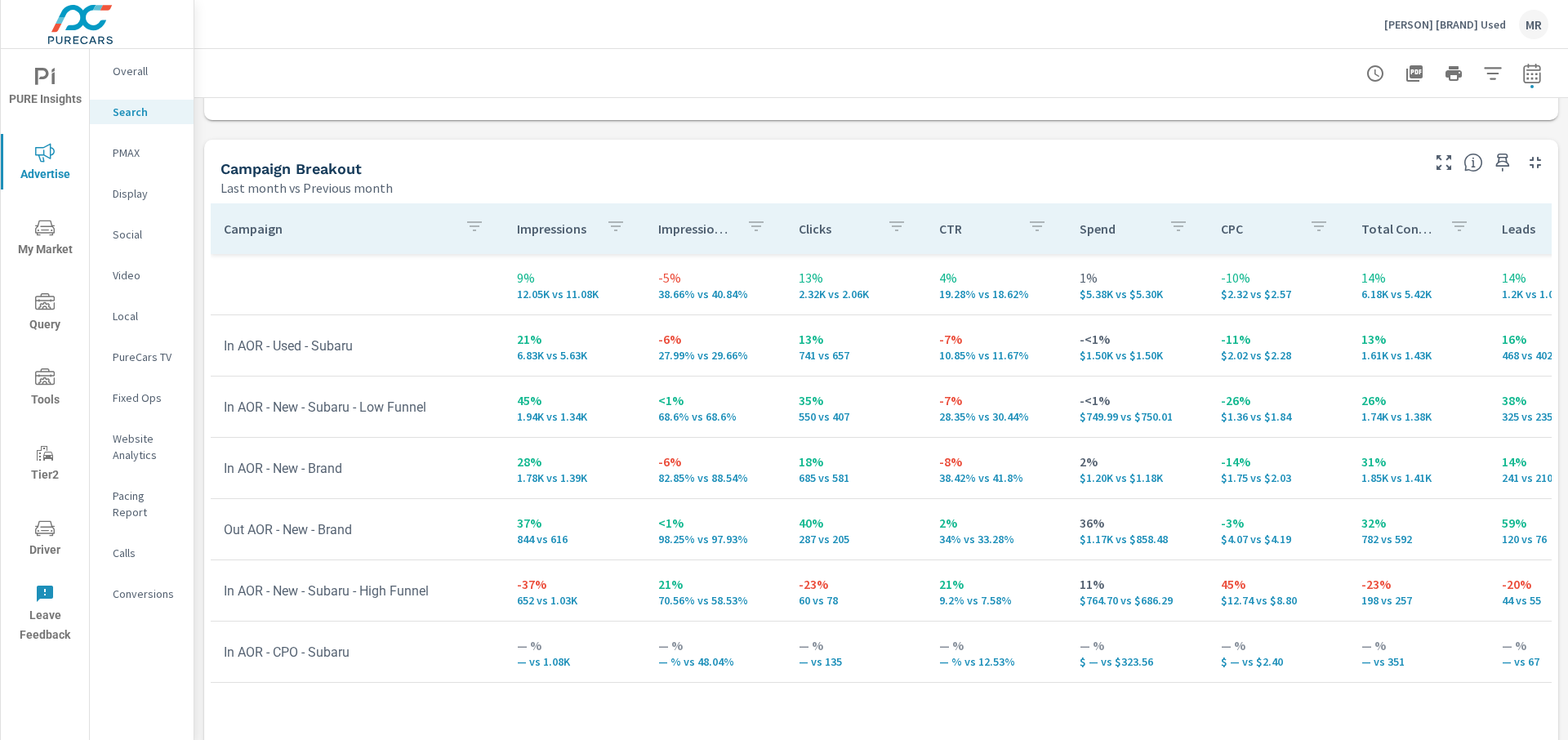 click on "Campaign Impressions Impression Share Clicks CTR Spend CPC Total Conversions Leads Actions Spend/Conversion Conversion Rate Lost Impression Share Rank Lost Impression Share Budget 9% 12.05K vs 11.08K -5% 38.66% vs 40.84% 13% 2.32K vs 2.06K 4% 19.28% vs 18.62% 1% $5.38K vs $5.30K -10% $2.32 vs $2.57 14% 6.18K vs 5.42K 14% 1.2K vs 1.05K 17% 4.18K vs 3.58K 18% $1.47 vs $1.24 <1% 281% vs 280% 6% 44.89% vs 42.46% -1% 16.18% vs 16.37% In AOR - Used - Subaru 21% 6.83K vs 5.63K -6% 27.99% vs 29.66% 13% 741 vs 657 -7% 10.85% vs 11.67% -<1% $1.50K vs $1.50K -11% $2.02 vs $2.28 13% 1.61K vs 1.43K 16% 468 vs 402 10% 1.07K vs 971 -12% $0.93 vs $1.05 <1% 218% vs 217% 3% 54.73% vs 53.13% <1% 17.11% vs 17.01% In AOR - New - Subaru - Low Funnel 45% 1.94K vs 1.34K <1% 68.6% vs 68.6% 35% 550 vs 407 -7% 28.35% vs 30.44% -<1% $[MONEY] vs $[MONEY] -26% $1.36 vs $1.84 26% 1.74K vs 1.38K 38% 325 vs 235 29% 1.19K vs 925 -21% $0.43 vs $0.54 -7% 317% vs 340% 28% 16.3% vs 12.78% -19% 14.29% vs 17.55% In AOR - New - Brand 28% -6% 18% -8%" at bounding box center (881, 496) 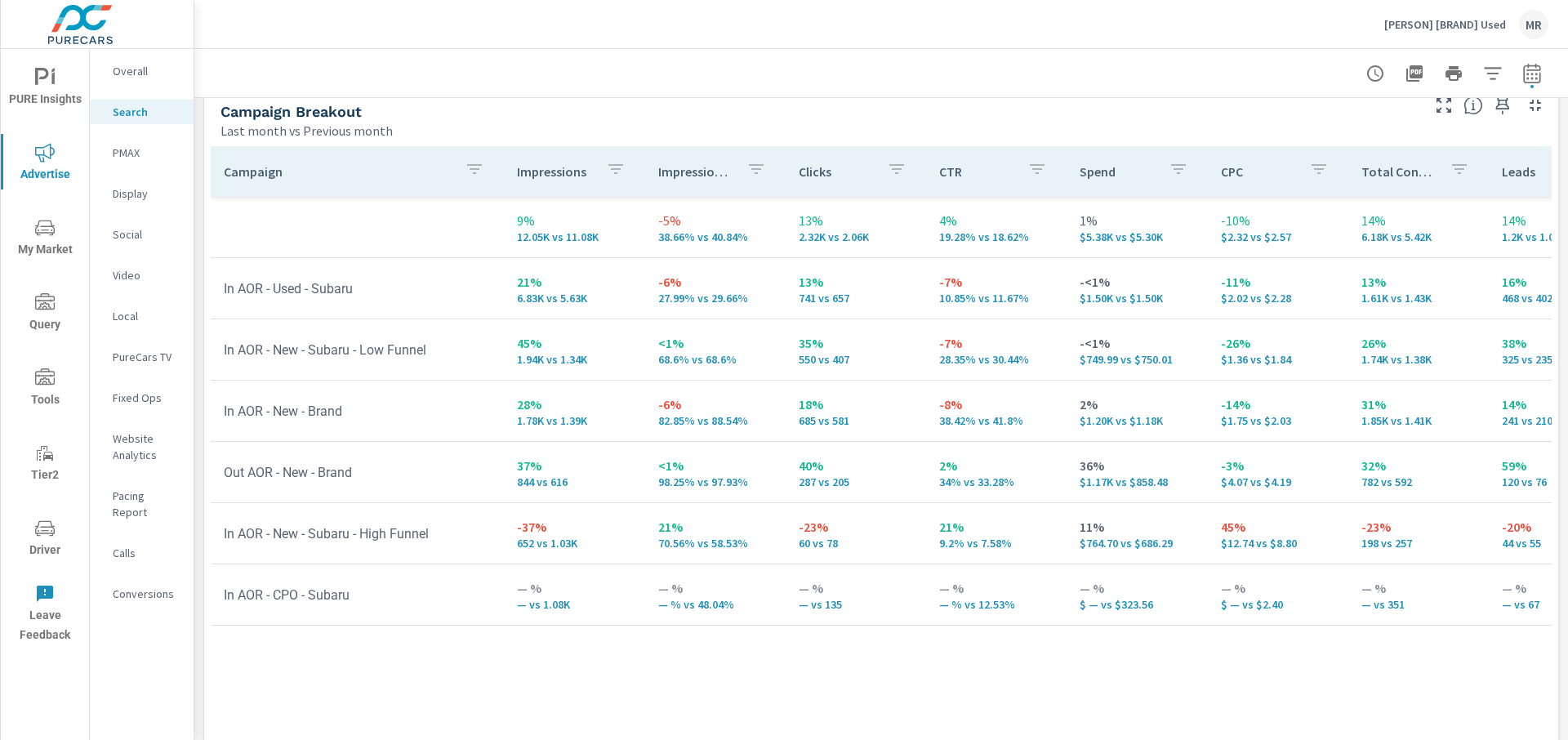 scroll, scrollTop: 1614, scrollLeft: 0, axis: vertical 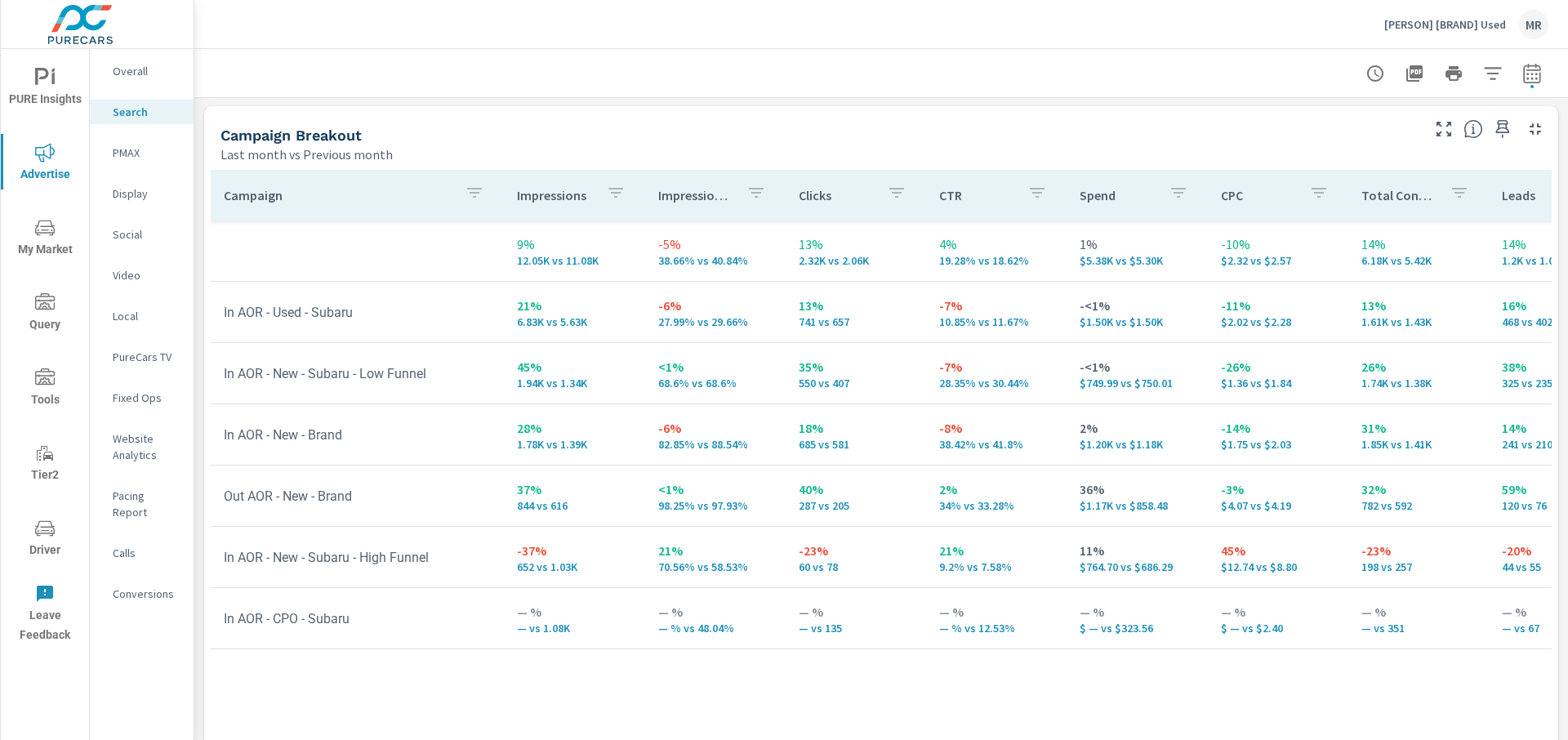 click on "PURE Insights" at bounding box center [45, 88] 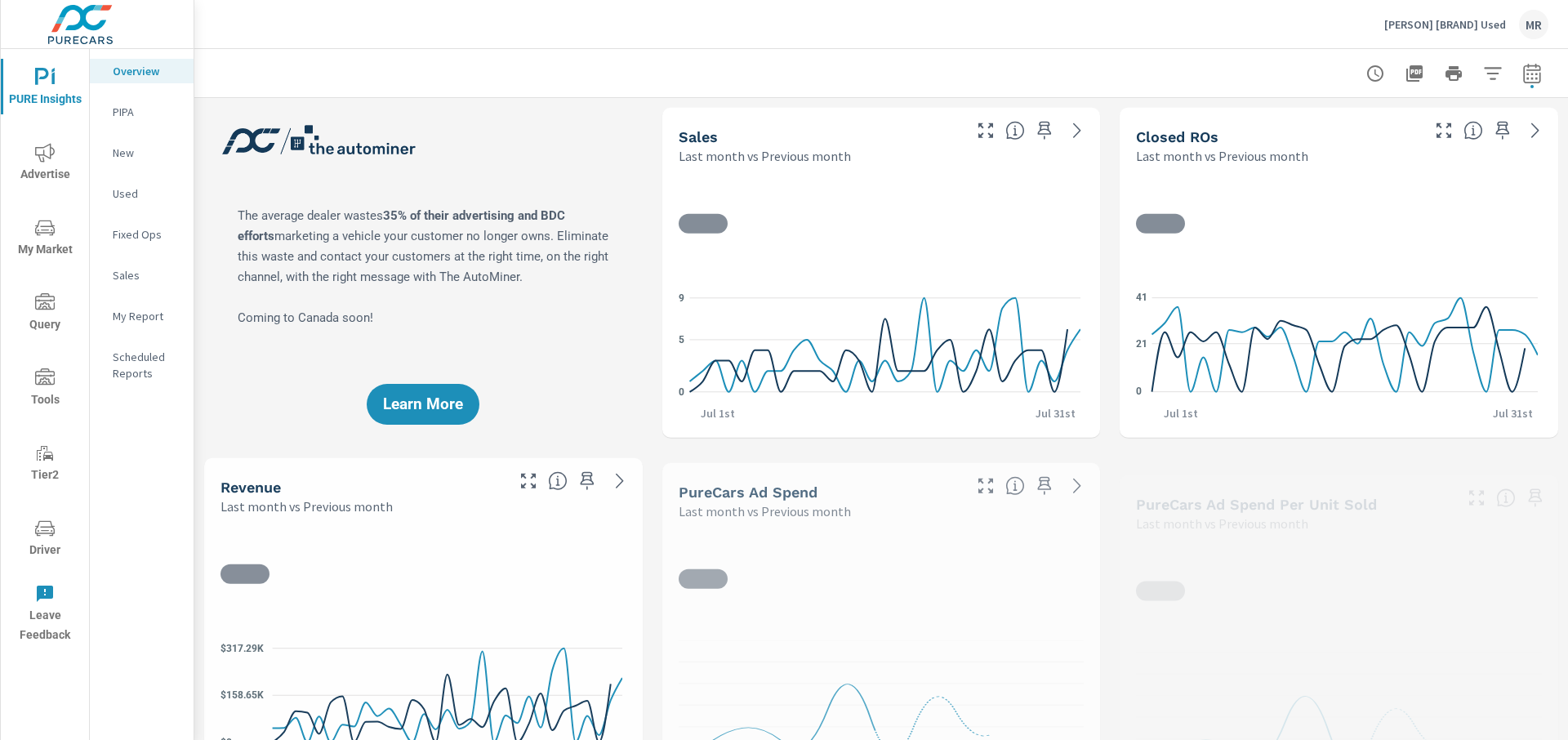 scroll, scrollTop: 1, scrollLeft: 0, axis: vertical 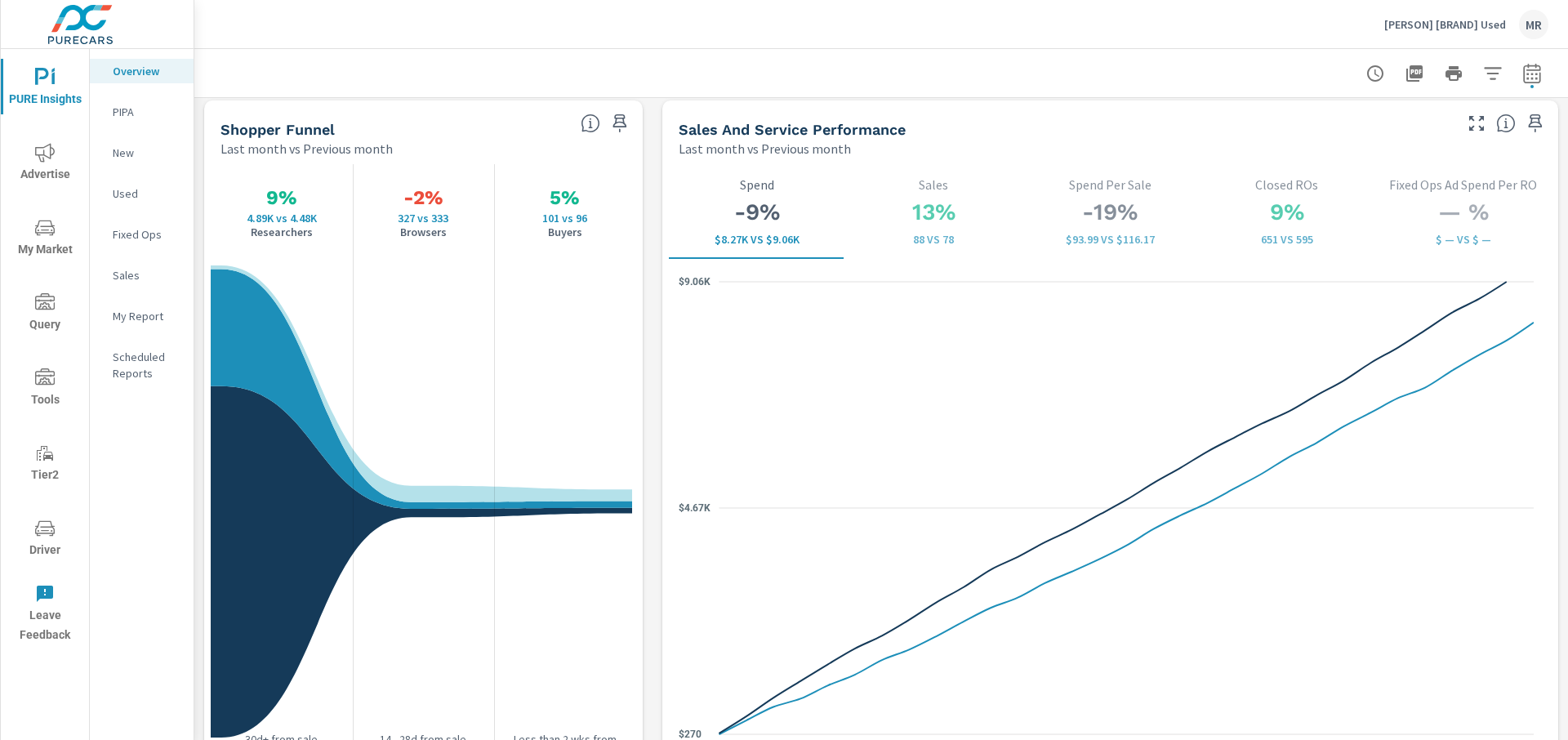 click on "The average dealer wastes
35% of their advertising and BDC efforts
marketing a vehicle your customer no longer owns.  Eliminate this waste and
contact your customers at the right time, on the right channel, with the
right message with The AutoMiner.
Coming to [COUNTRY] soon!
Sales Last month vs Previous month 88 Regional Avg: 104 Brand Avg: 118 All Avg: 113 +10   (13%) vs. Jun [YEAR] 0    5    9    Jul 1st Jul 31st Closed ROs Last month vs Previous month 651 Regional Avg: 638 Brand Avg: 994 All Avg: 704 +56   (9%) vs. Jun [YEAR] 0    21    41    Jul 1st Jul 31st Revenue Last month vs Previous month $[MONEY] Regional Avg: $[MONEY] Brand Avg: $[MONEY] All Avg: $[MONEY] +$[MONEY]   (8%) vs. Jun [YEAR] $0    $[MONEY]    $[MONEY]    Jul 1st Jul 31st PureCars Ad Spend Last month vs Previous month $[MONEY] Regional Avg: $[MONEY] Brand Avg: $[MONEY] All Avg: $[MONEY]" at bounding box center [881, -259] 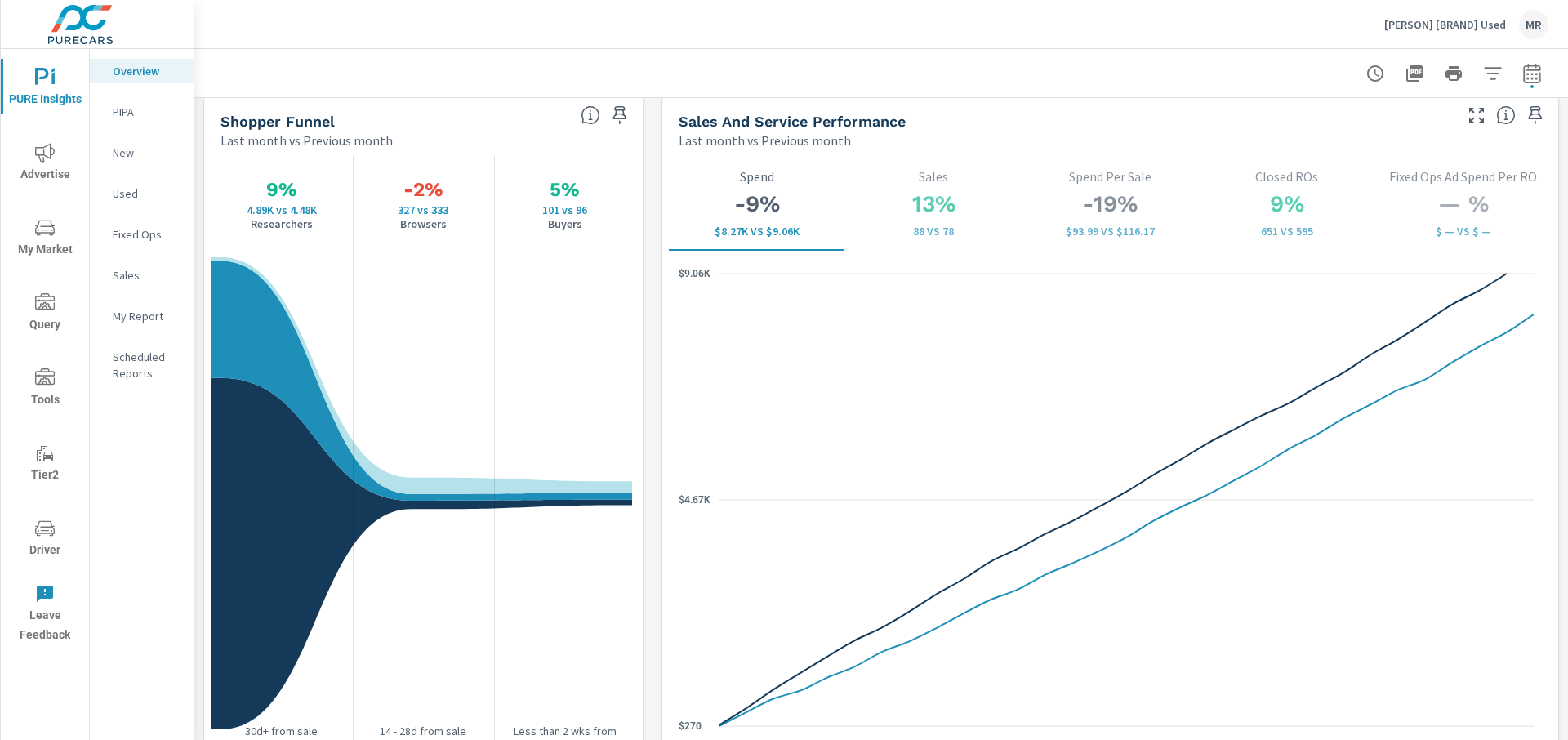 scroll, scrollTop: 2116, scrollLeft: 0, axis: vertical 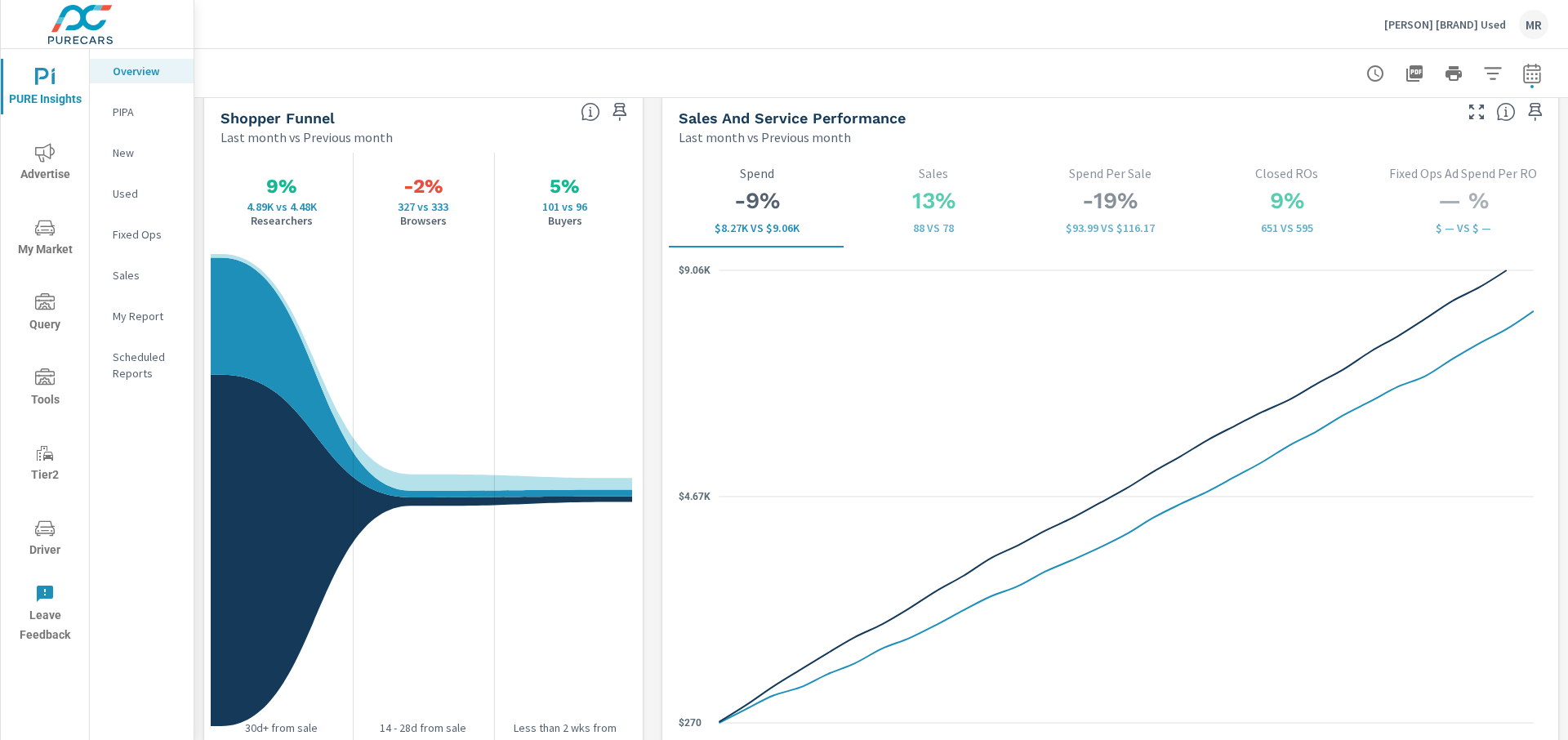 click at bounding box center [881, 73] 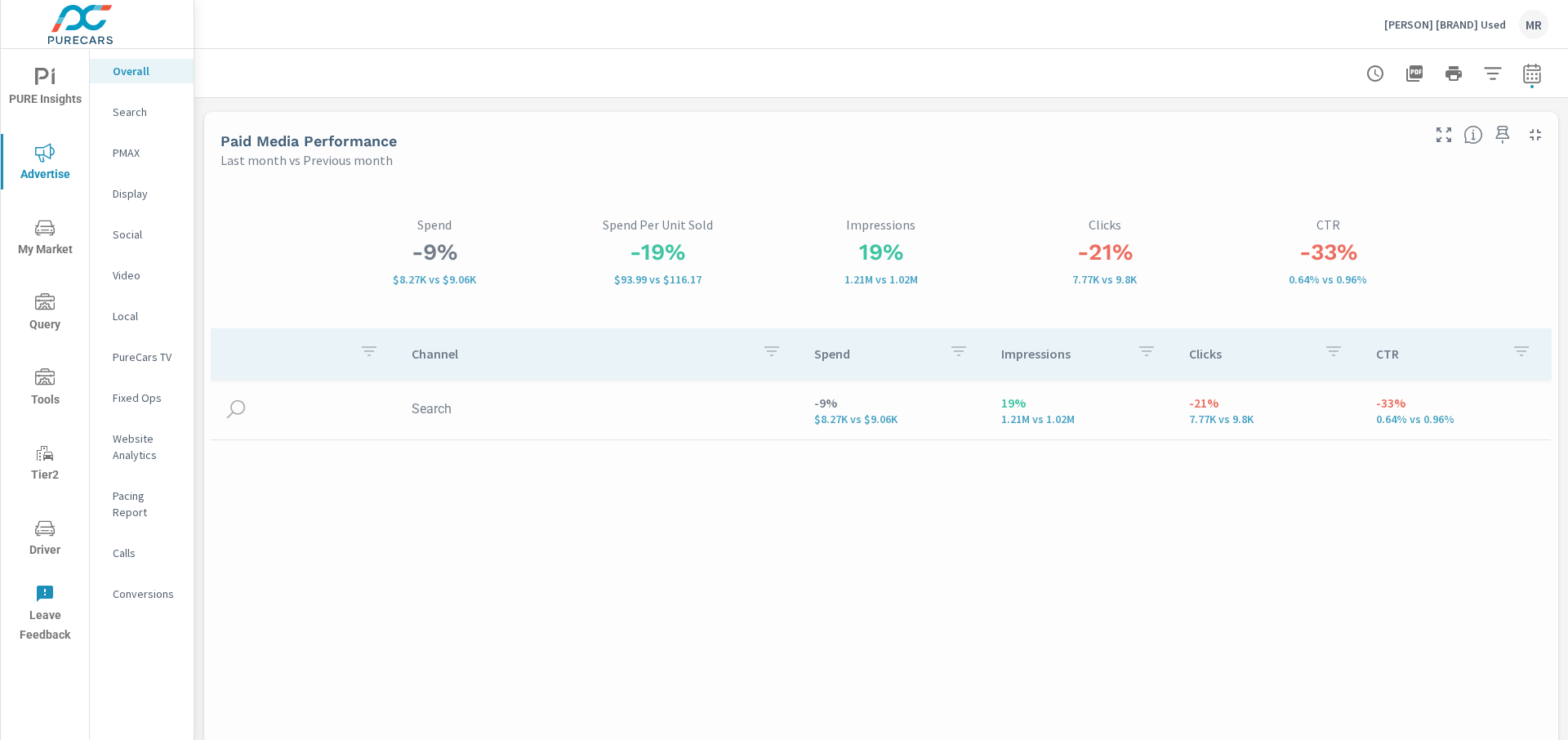 click on "Search" at bounding box center (146, 112) 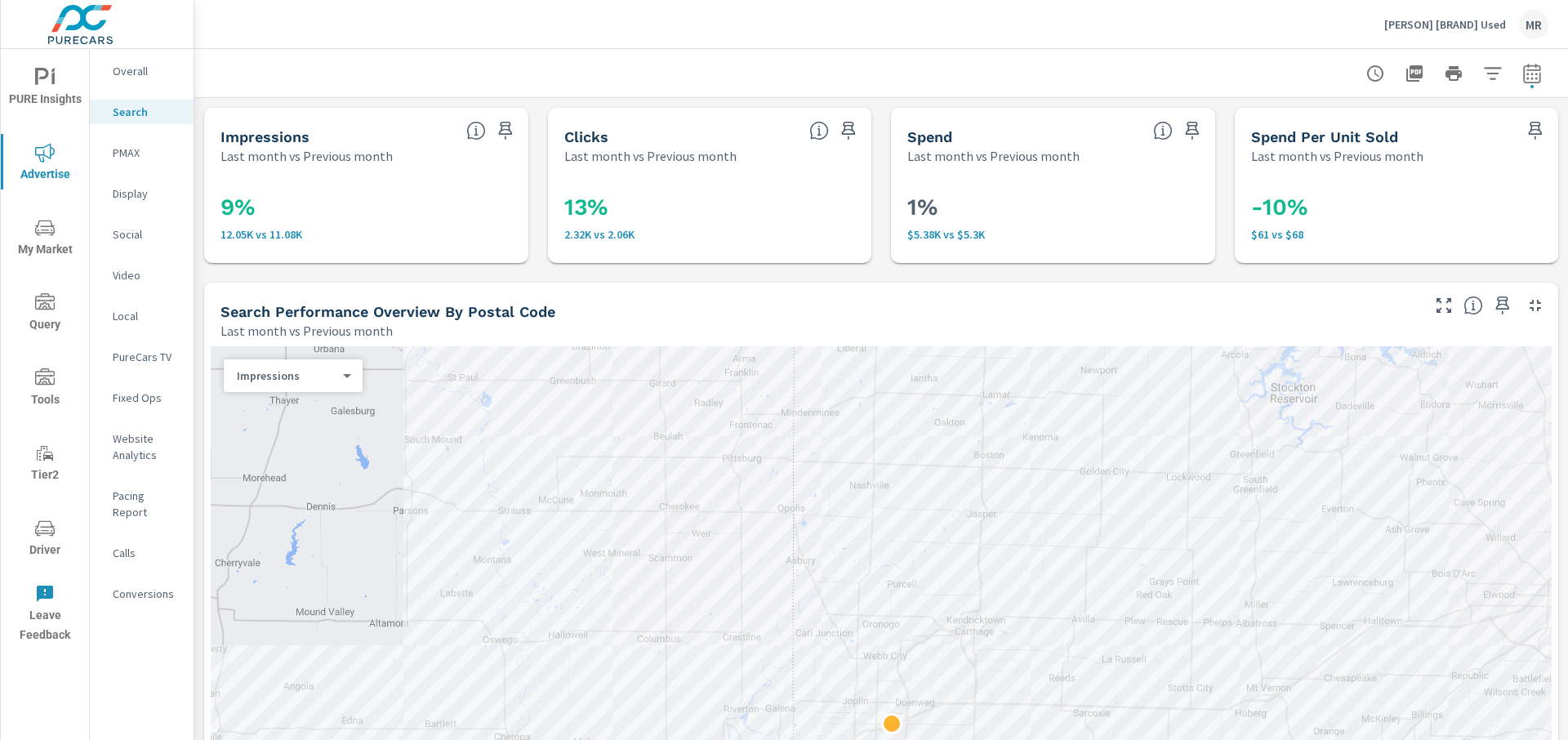 click on "Impressions Last month vs Previous month Clicks Last month vs Previous month Spend Last month vs Previous month Spend Per Unit Sold Last month vs Previous month Search Performance Overview By Postal Code Last month vs Previous month ← Move left → Move right ↑ Move up ↓ Move down + Zoom in - Zoom out Home Jump left by 75% End Jump right by 75% Page Up Jump up by 75% Page Down Jump down by 75% Keyboard shortcuts Map Data Map data ©[YEAR]Google Map data ©[YEAR]Google 5 km  Click to toggle between metric and imperial units Terms Report a map error Most ( 3,727 ) Least ( 1 ) Impressions 0 ​ Reporting Metrics & Data Last month vs Previous month $66    $149    $232    Jul 1st Jul 3rd Jul 5th Jul 7th Jul 9th Jul 11th Jul 13th Jul 15th Jul 17th Jul 19th Jul 21st Jul 23rd Jul 25th Jul 27th Jul 29th Jul 31st Spend Amount Spend Amount ​ vs Add Comparison ​ View as Bars Lines Campaign Breakout Last month vs Previous month CTR" at bounding box center [881, 1234] 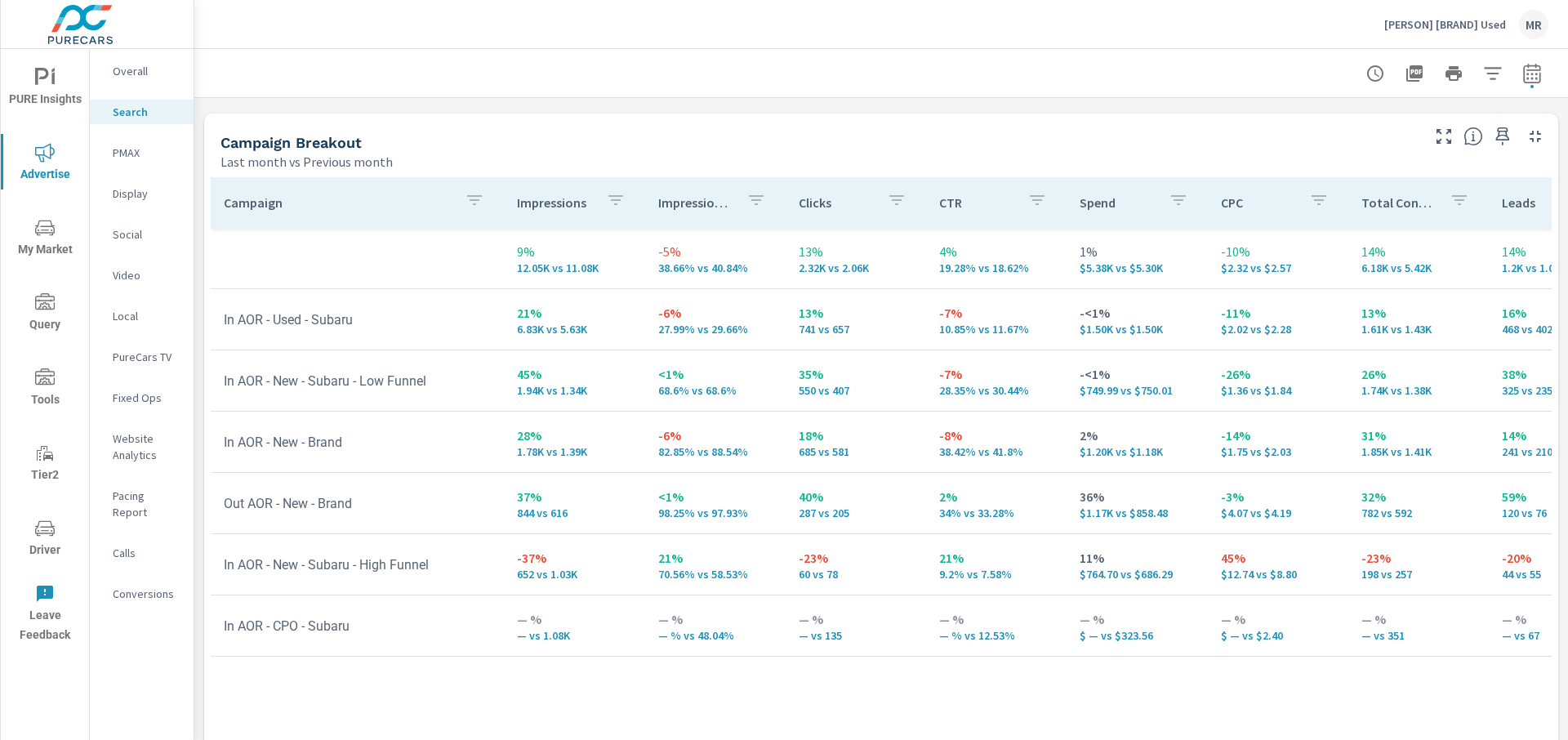 scroll, scrollTop: 1571, scrollLeft: 0, axis: vertical 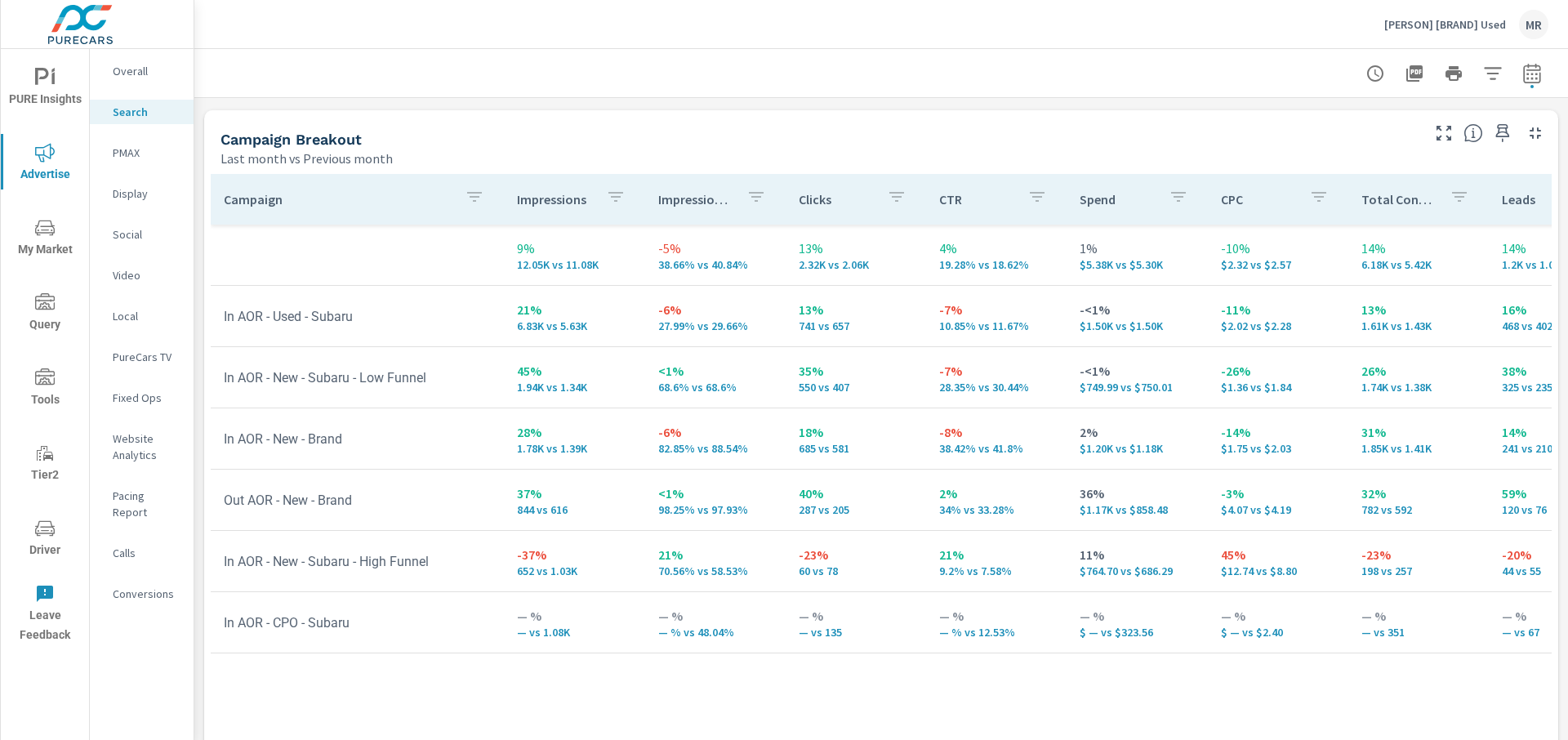 drag, startPoint x: 669, startPoint y: 603, endPoint x: 640, endPoint y: 613, distance: 31 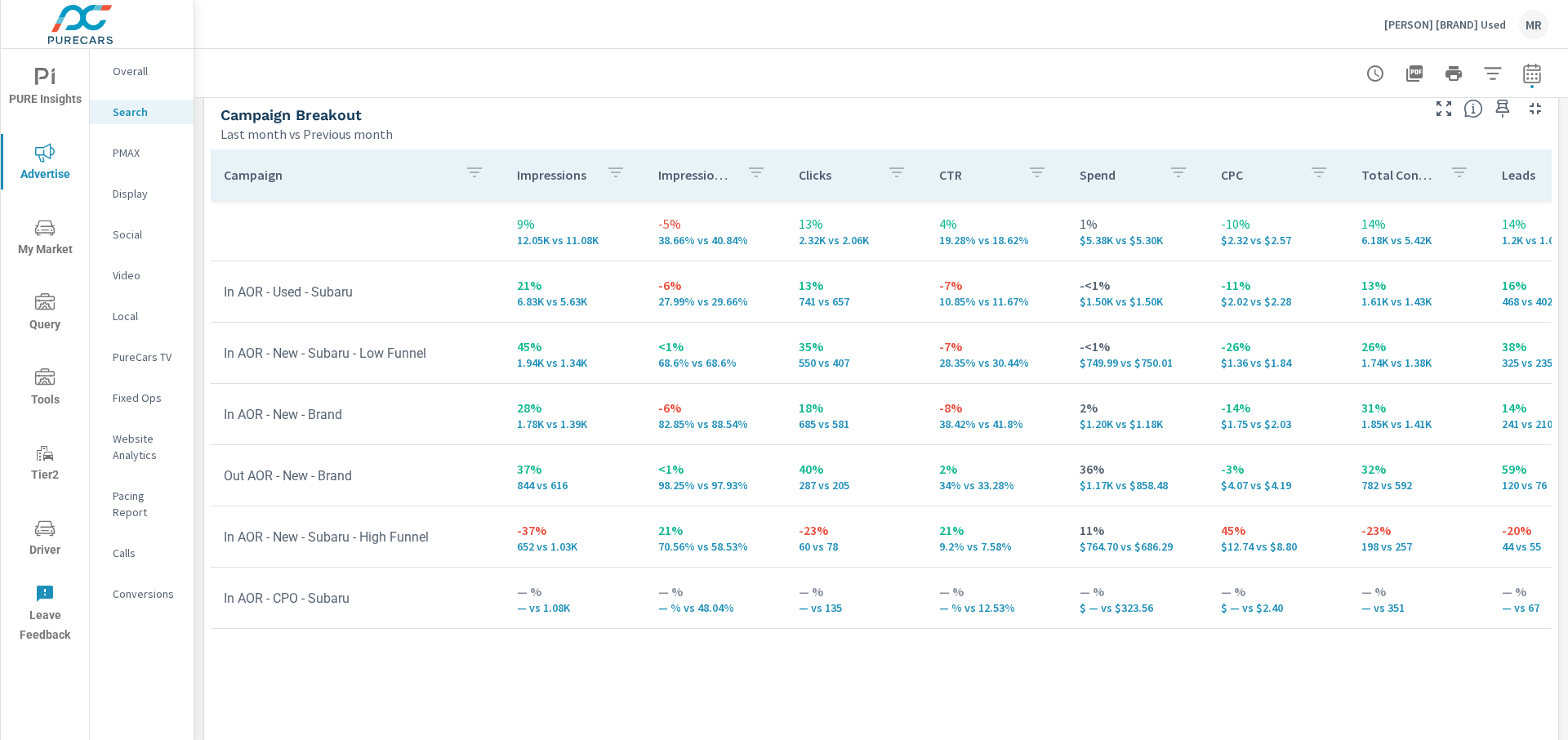 scroll, scrollTop: 1629, scrollLeft: 0, axis: vertical 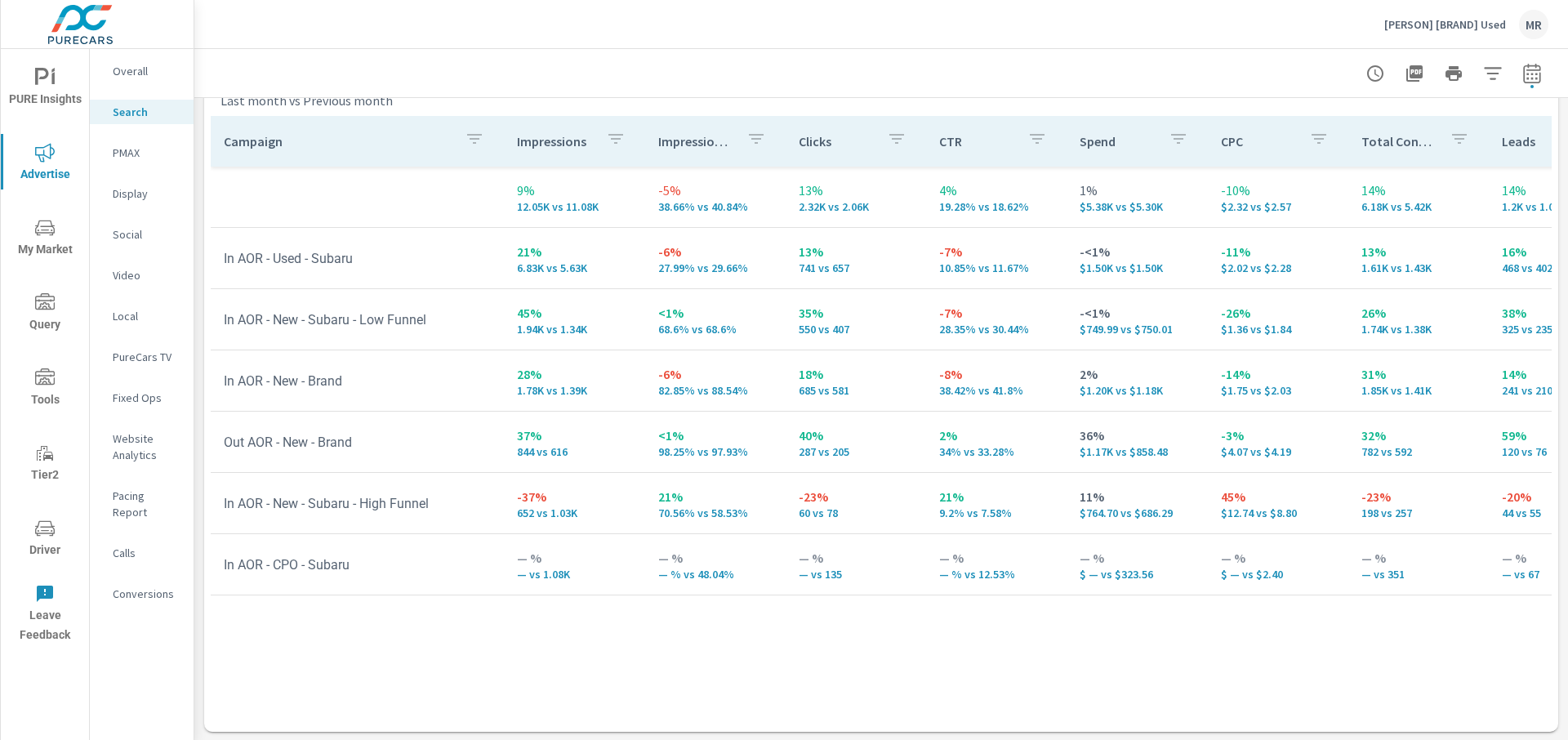 click on "Campaign Impressions Impression Share Clicks CTR Spend CPC Total Conversions Leads Actions Spend/Conversion Conversion Rate Lost Impression Share Rank Lost Impression Share Budget 9% 12.05K vs 11.08K -5% 38.66% vs 40.84% 13% 2.32K vs 2.06K 4% 19.28% vs 18.62% 1% $5.38K vs $5.30K -10% $2.32 vs $2.57 14% 6.18K vs 5.42K 14% 1.2K vs 1.05K 17% 4.18K vs 3.58K 18% $1.47 vs $1.24 <1% 281% vs 280% 6% 44.89% vs 42.46% -1% 16.18% vs 16.37% In AOR - Used - Subaru 21% 6.83K vs 5.63K -6% 27.99% vs 29.66% 13% 741 vs 657 -7% 10.85% vs 11.67% -<1% $1.50K vs $1.50K -11% $2.02 vs $2.28 13% 1.61K vs 1.43K 16% 468 vs 402 10% 1.07K vs 971 -12% $0.93 vs $1.05 <1% 218% vs 217% 3% 54.73% vs 53.13% <1% 17.11% vs 17.01% In AOR - New - Subaru - Low Funnel 45% 1.94K vs 1.34K <1% 68.6% vs 68.6% 35% 550 vs 407 -7% 28.35% vs 30.44% -<1% $[MONEY] vs $[MONEY] -26% $1.36 vs $1.84 26% 1.74K vs 1.38K 38% 325 vs 235 29% 1.19K vs 925 -21% $0.43 vs $0.54 -7% 317% vs 340% 28% 16.3% vs 12.78% -19% 14.29% vs 17.55% In AOR - New - Brand 28% -6% 18% -8%" at bounding box center (881, 408) 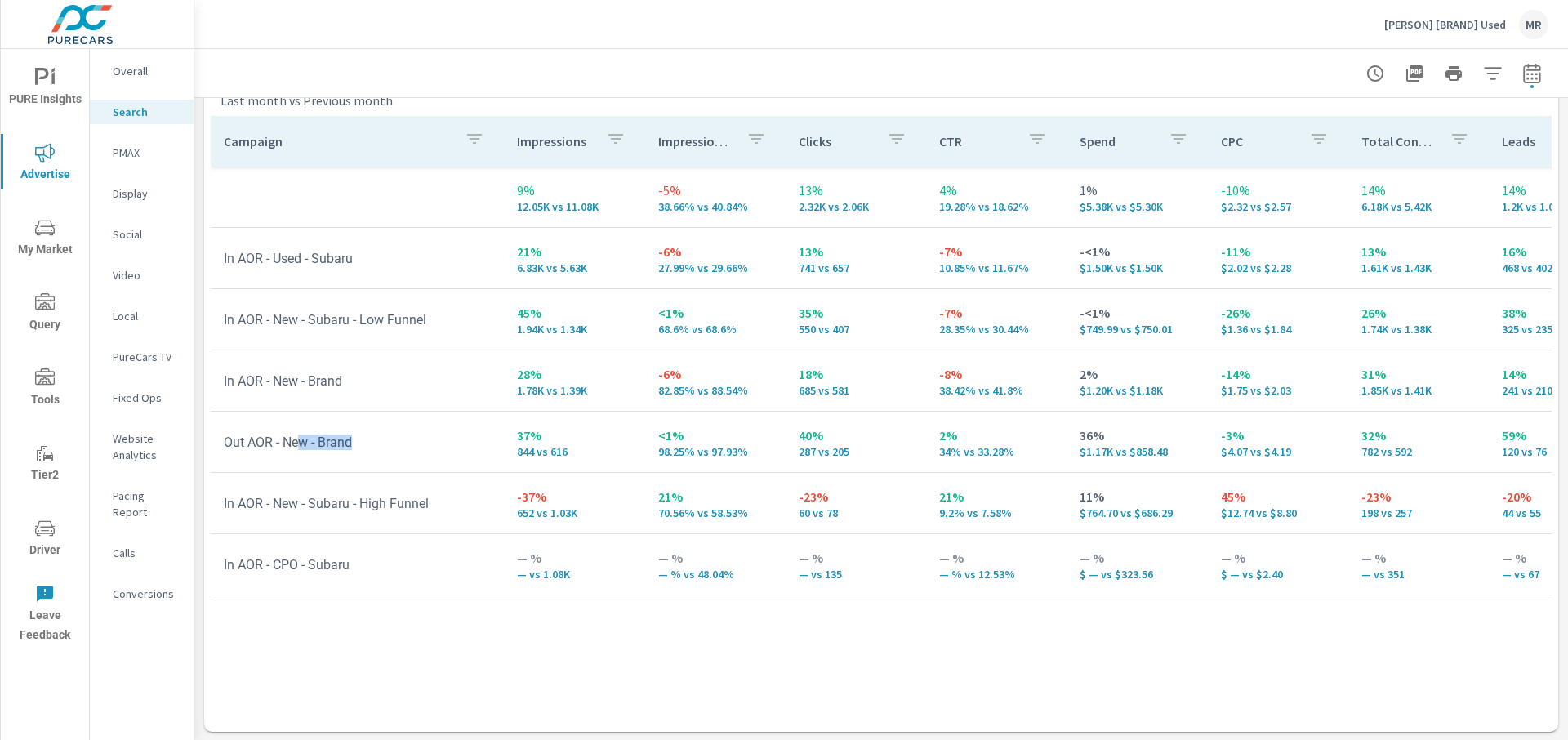 drag, startPoint x: 305, startPoint y: 445, endPoint x: 429, endPoint y: 443, distance: 124.0161 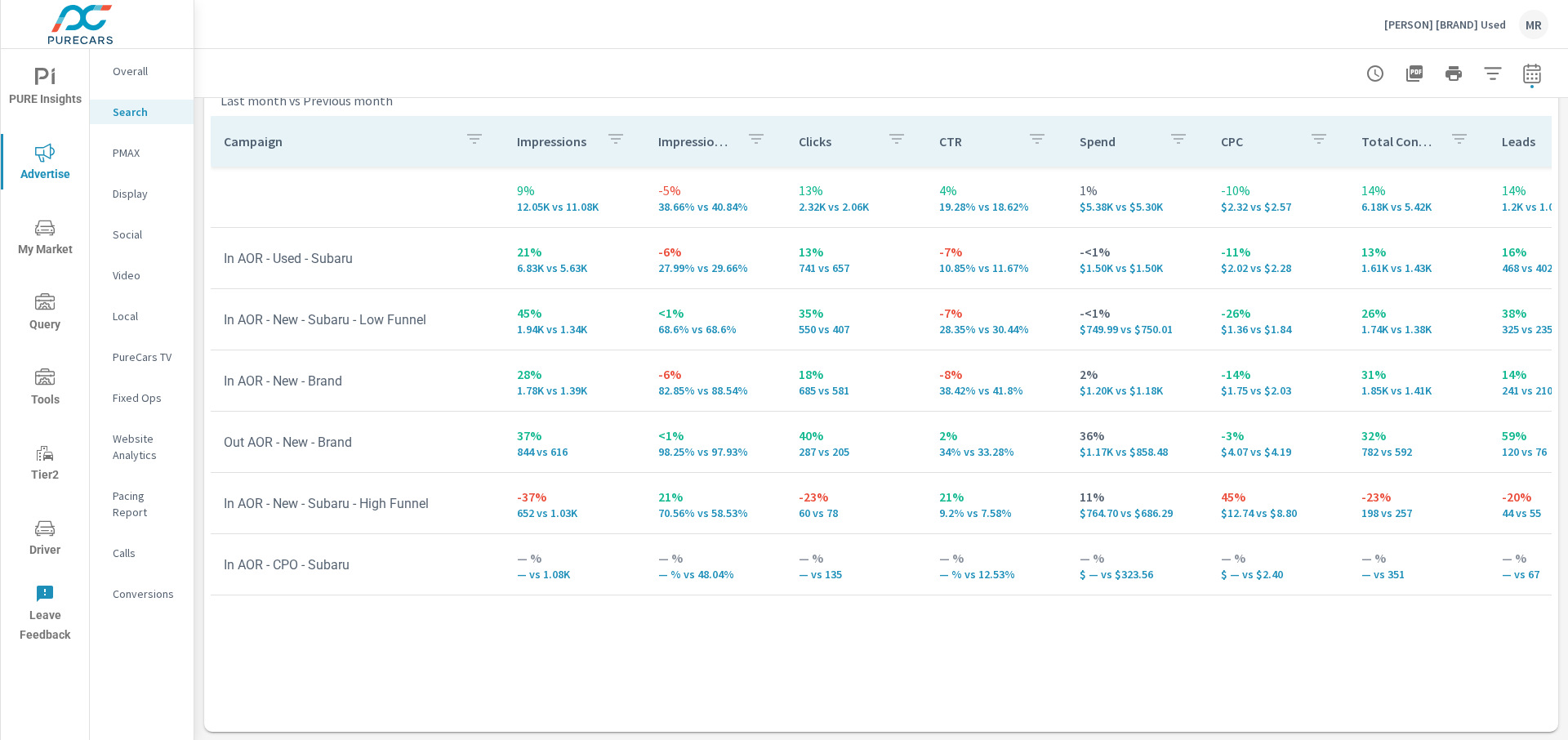 click on "Out AOR - New - Brand" at bounding box center [357, 442] 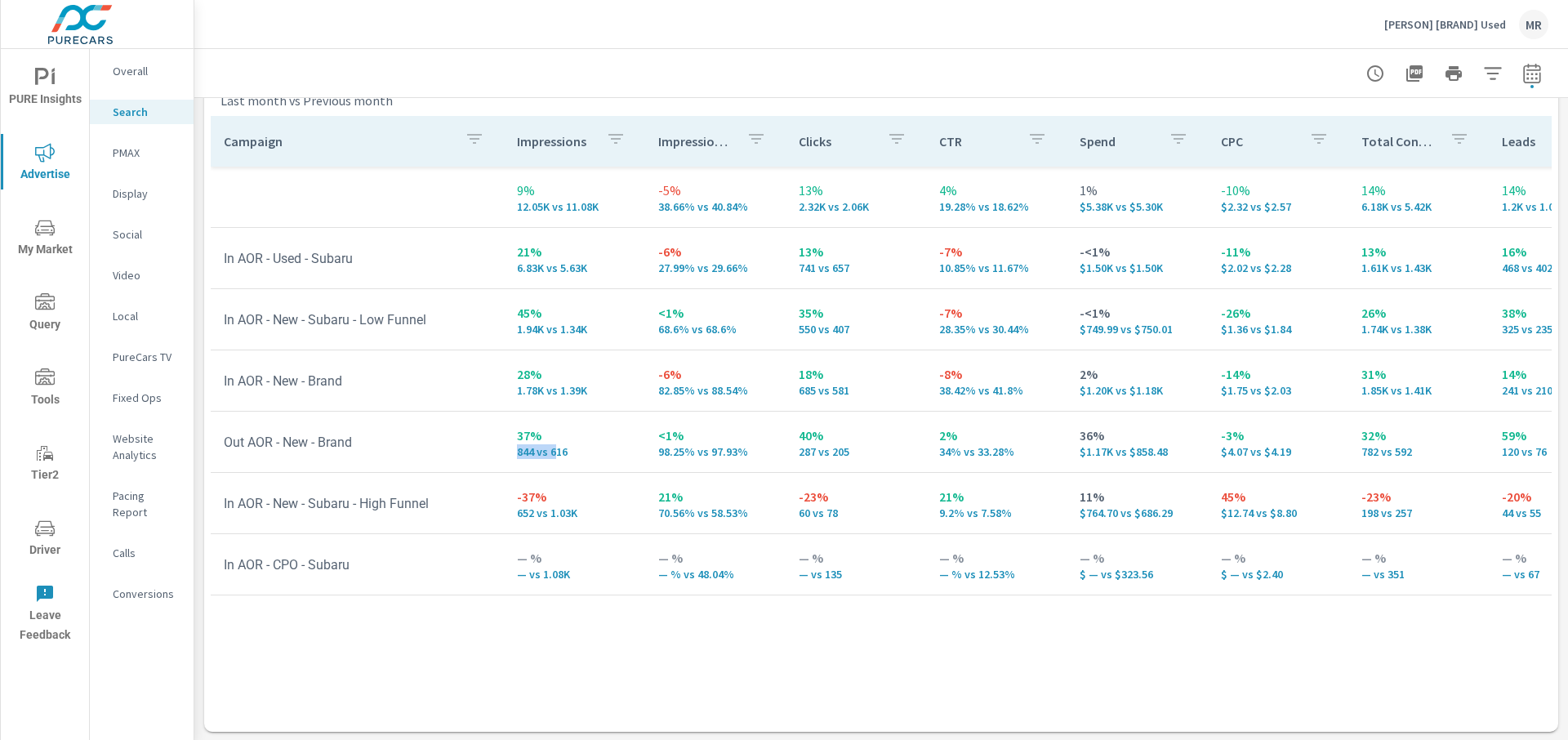 drag, startPoint x: 555, startPoint y: 453, endPoint x: 510, endPoint y: 457, distance: 45.177428 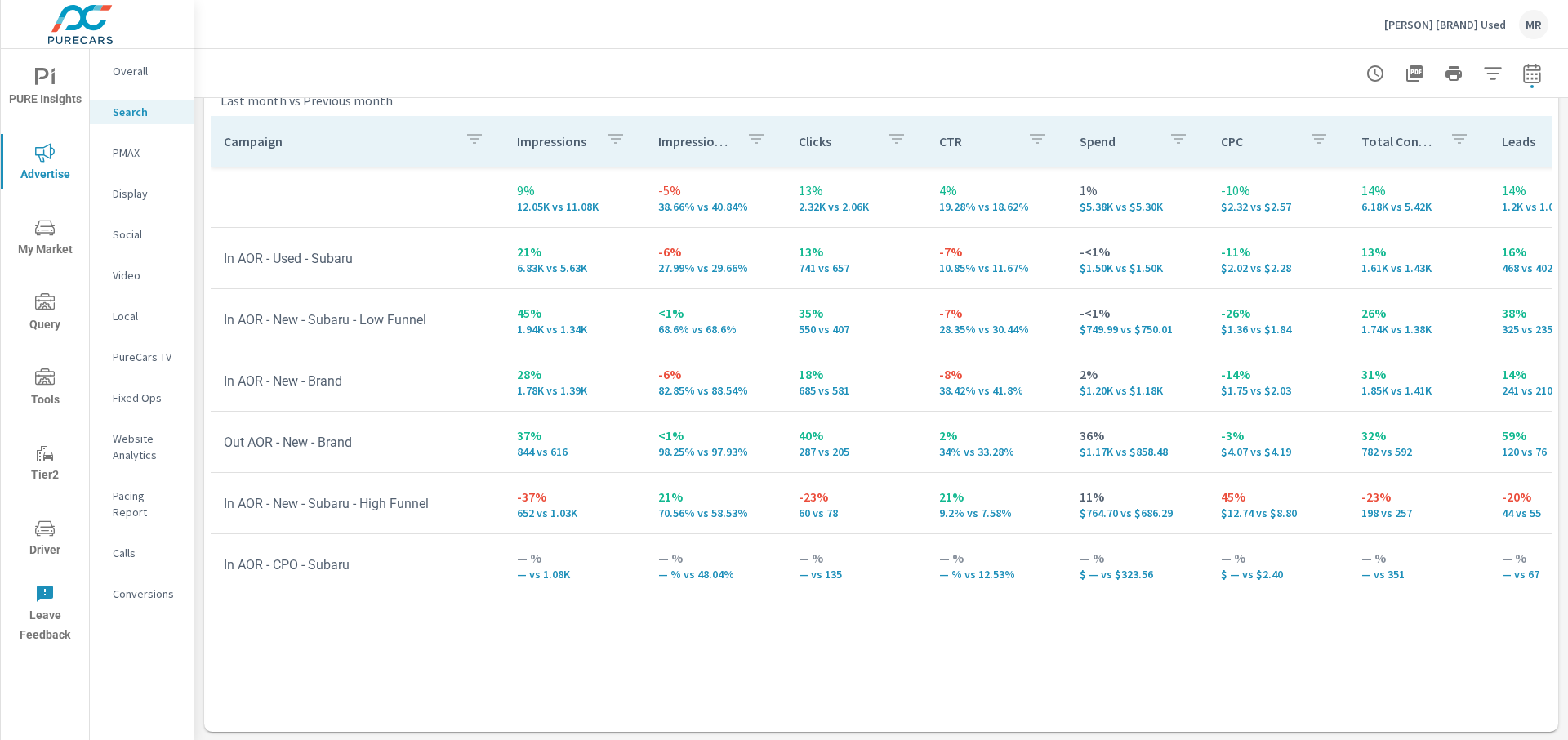 click on "37%" at bounding box center (574, 435) 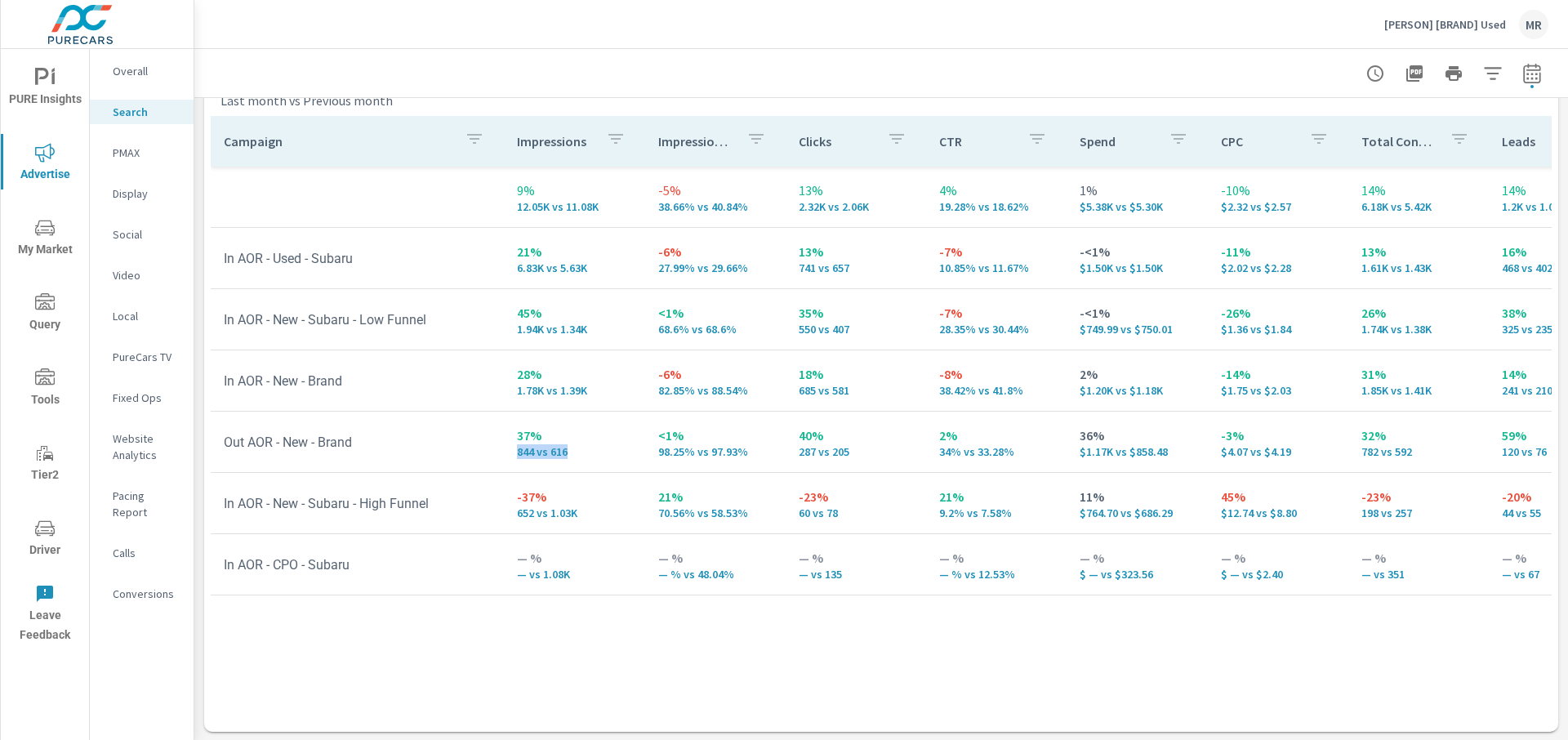 drag, startPoint x: 578, startPoint y: 452, endPoint x: 502, endPoint y: 453, distance: 76.00658 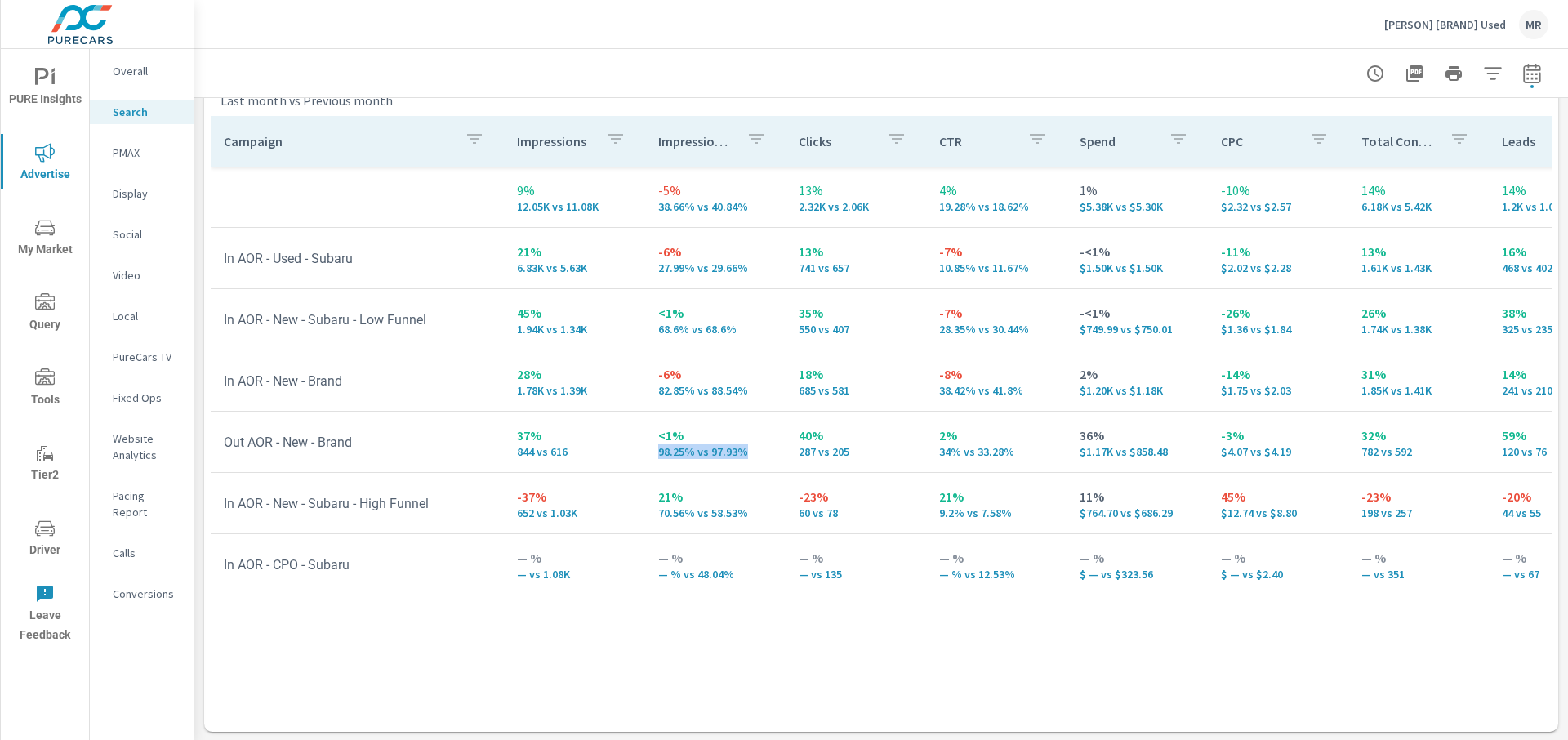 drag, startPoint x: 700, startPoint y: 467, endPoint x: 710, endPoint y: 469, distance: 10.198039 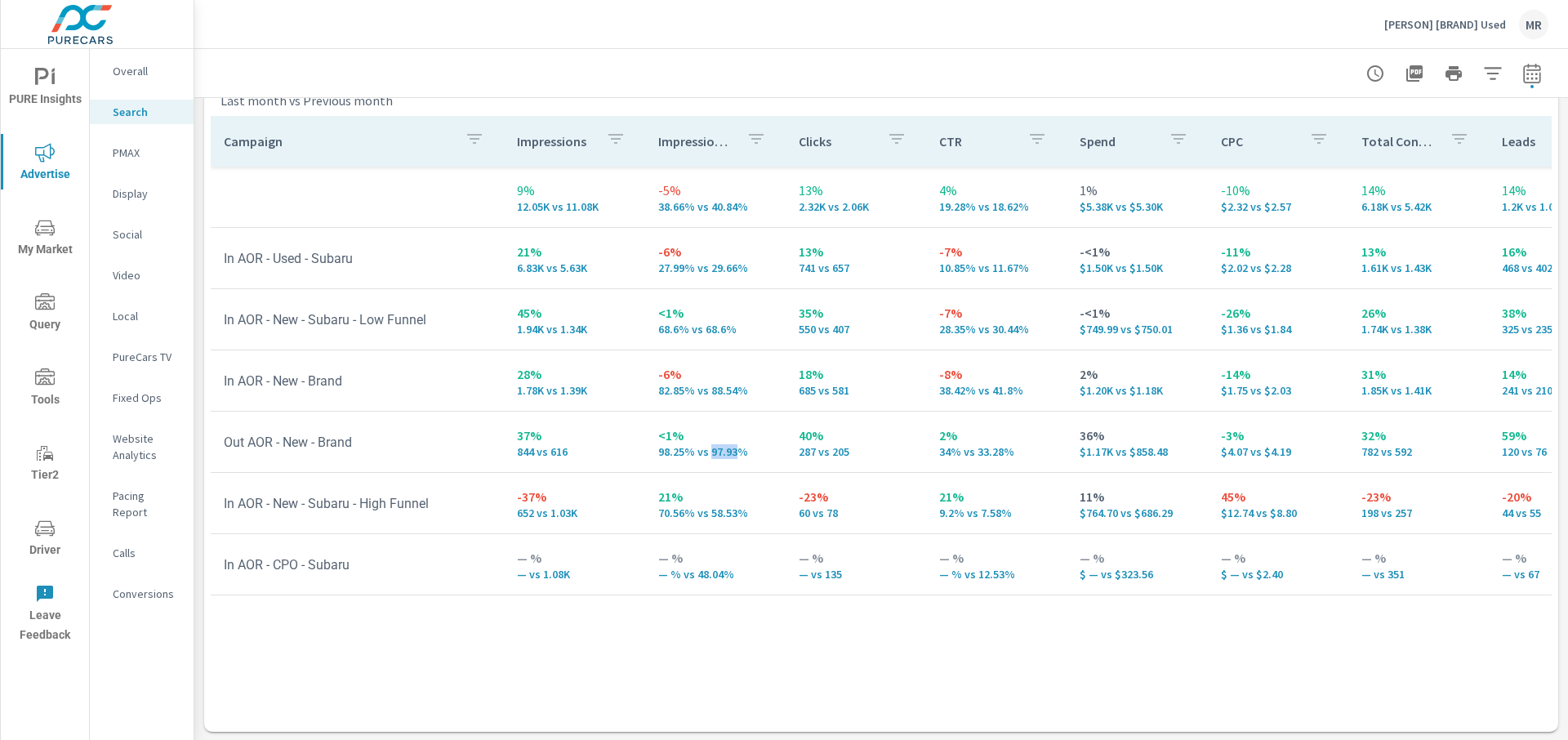 click on "98.25% vs 97.93%" at bounding box center [715, 452] 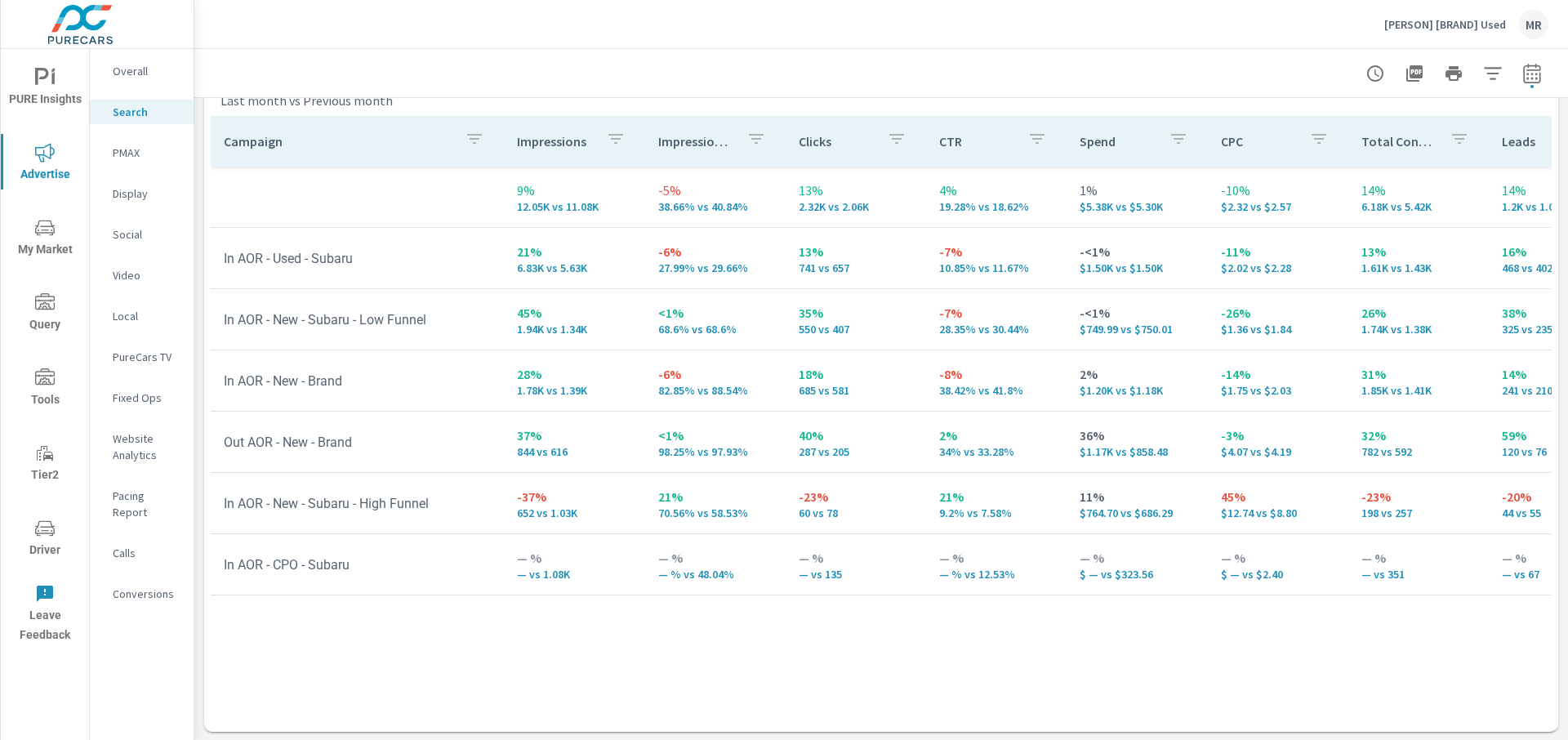 click on "98.25% vs 97.93%" at bounding box center (715, 452) 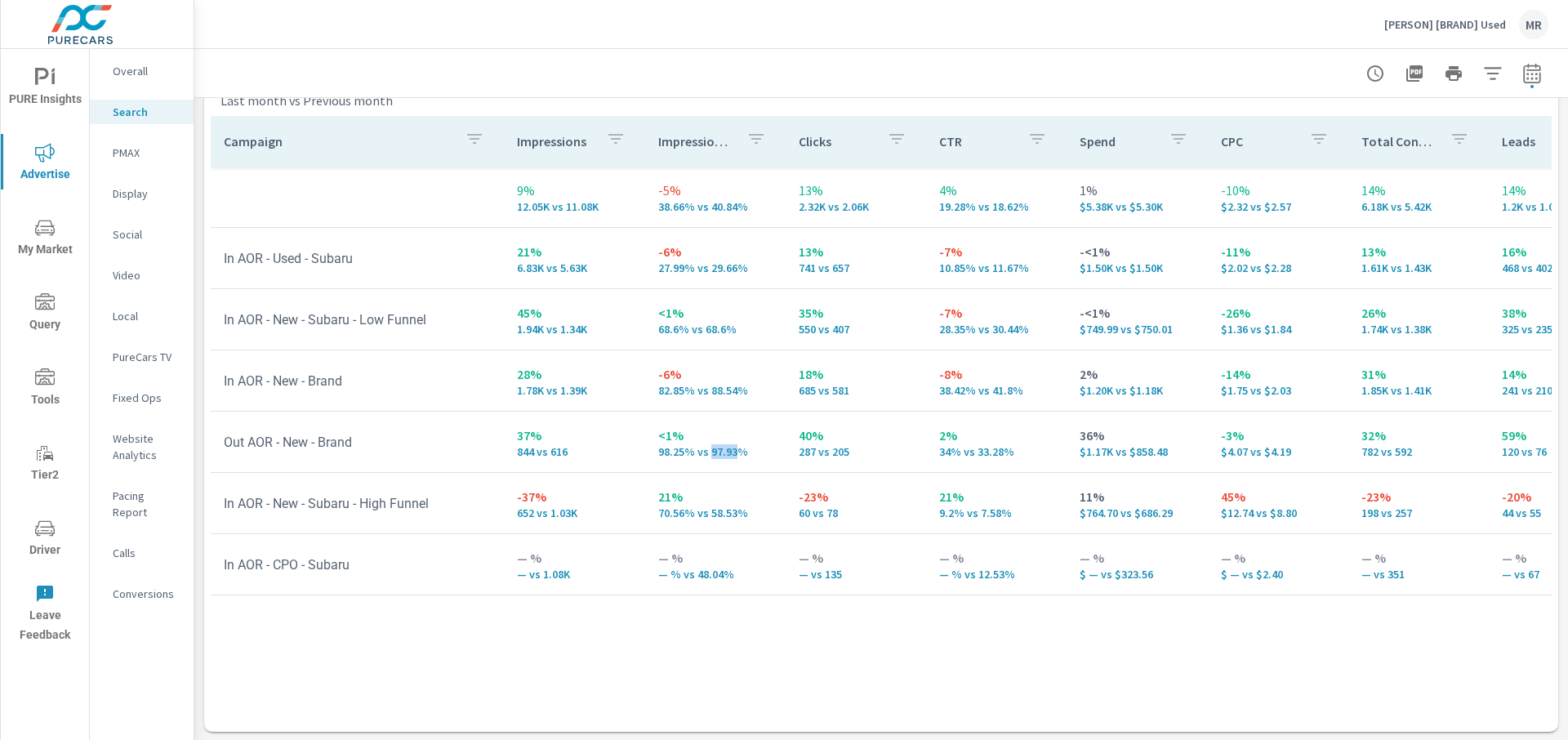 click on "98.25% vs 97.93%" at bounding box center [715, 452] 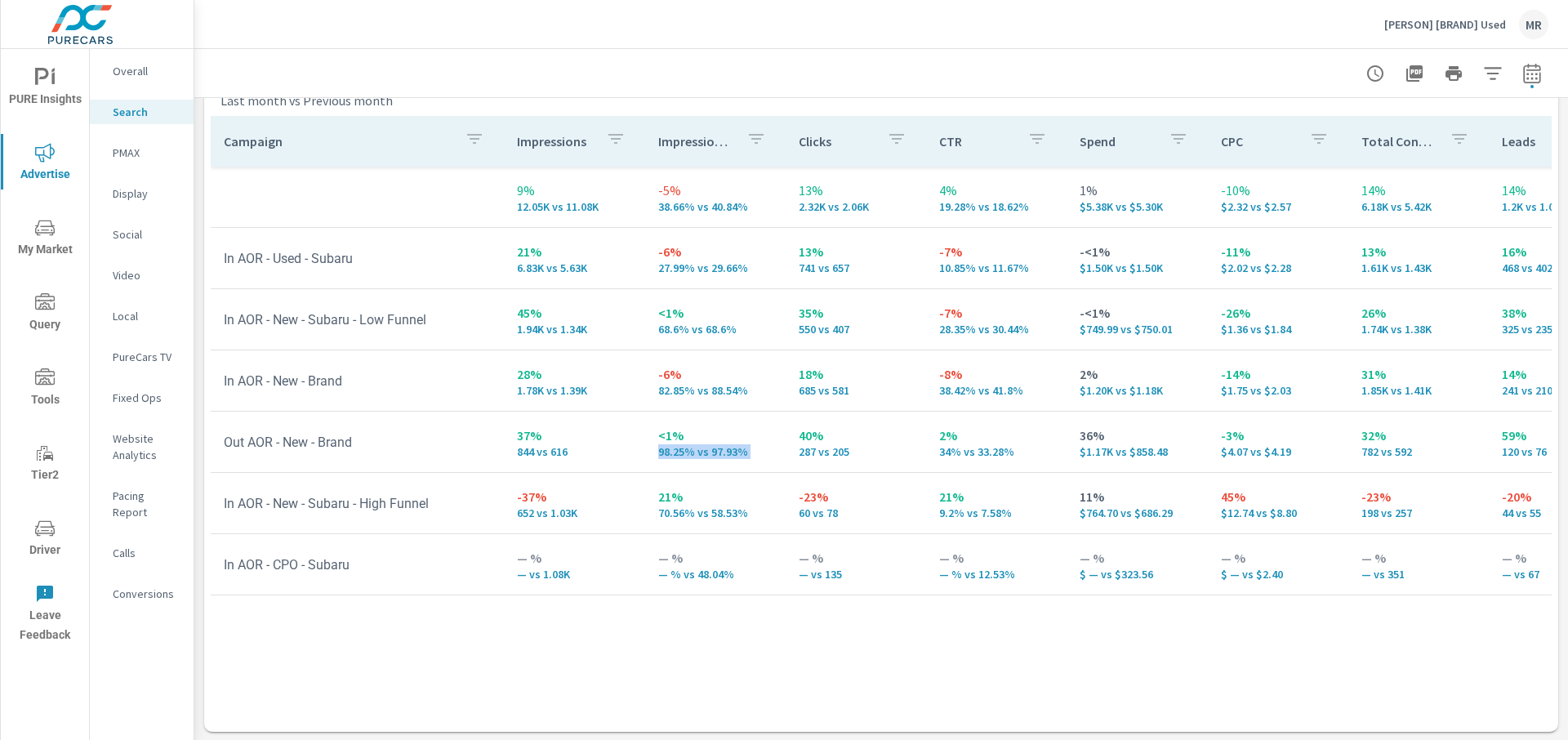 click on "98.25% vs 97.93%" at bounding box center [715, 452] 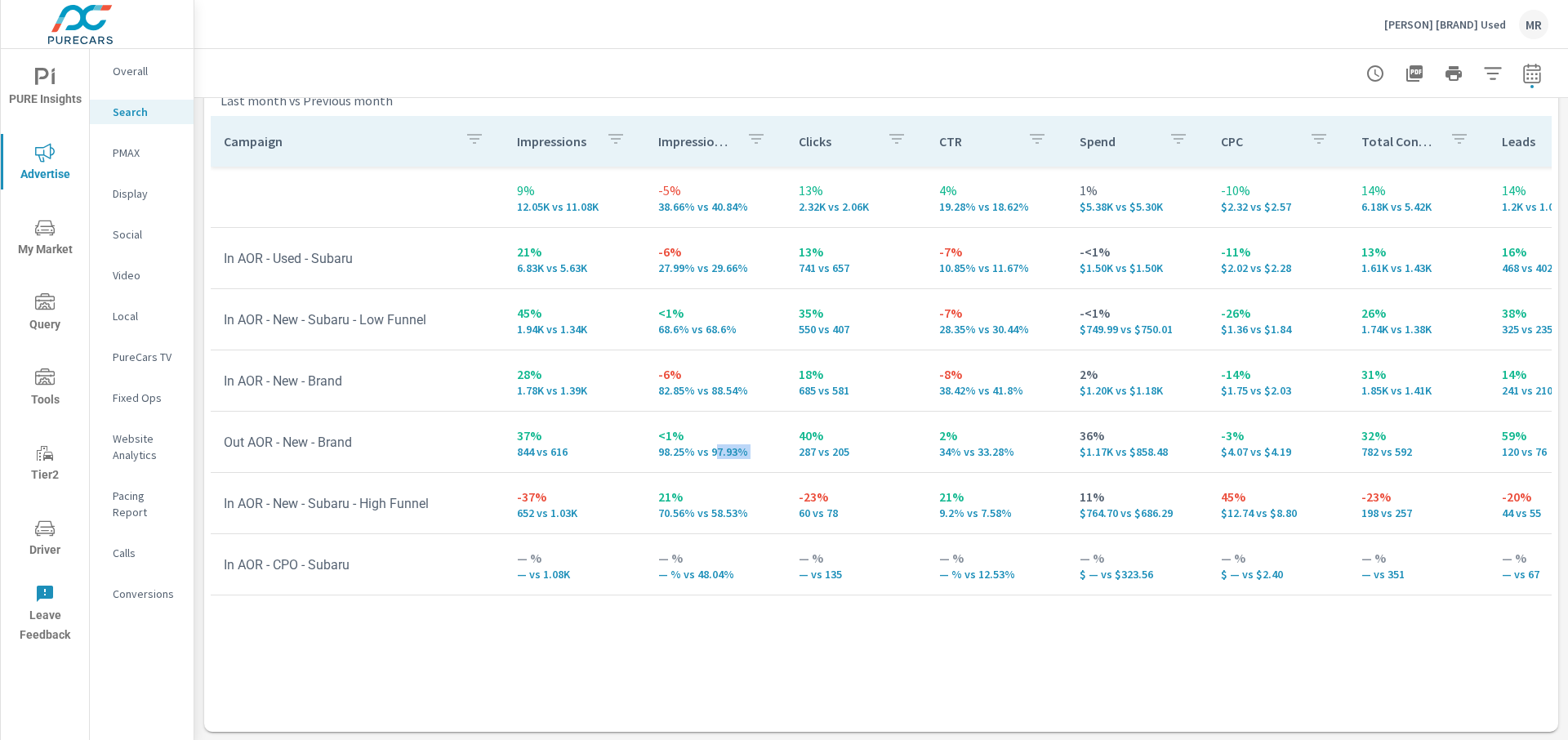 click on "98.25% vs 97.93%" at bounding box center [715, 452] 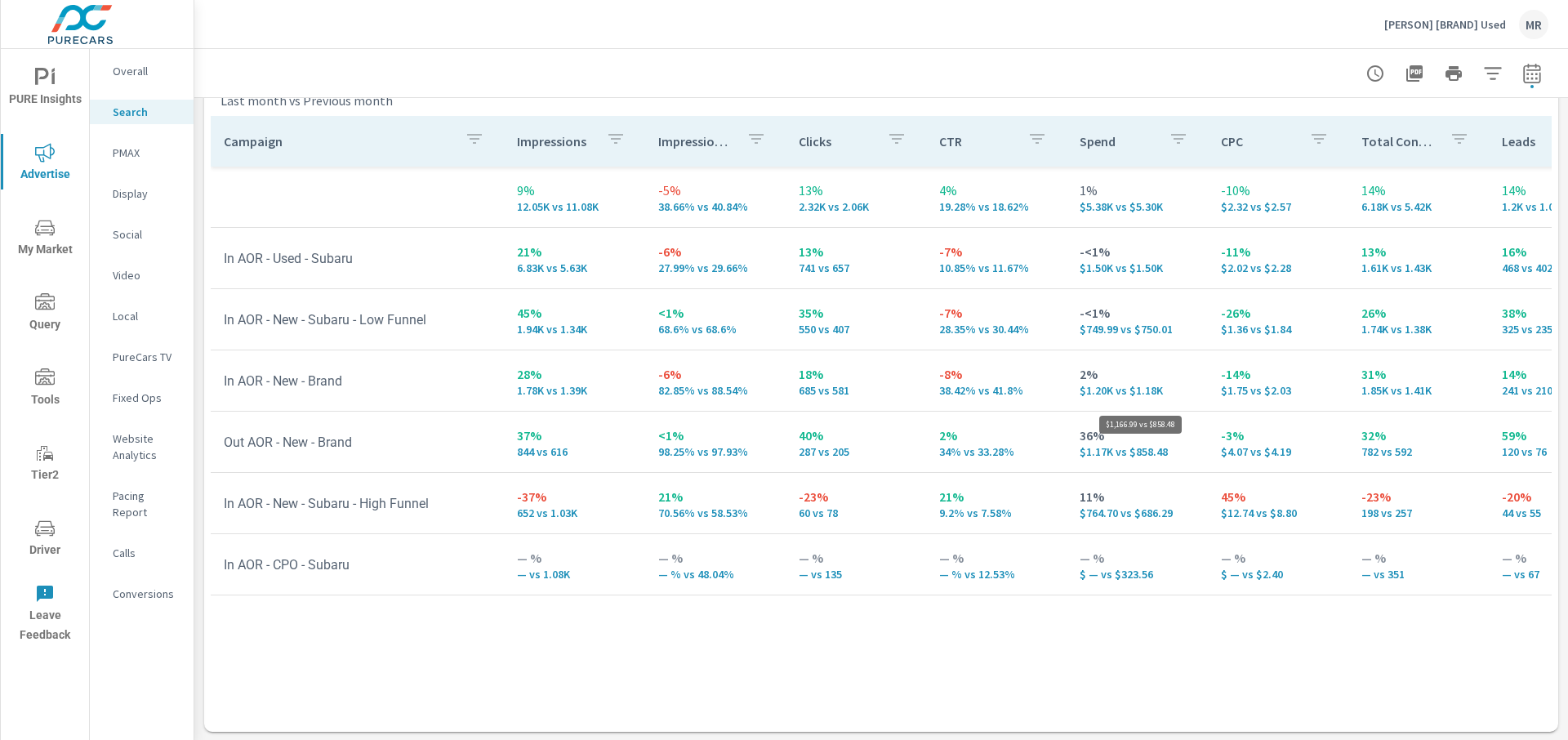 drag, startPoint x: 1147, startPoint y: 445, endPoint x: 1094, endPoint y: 456, distance: 54.12947 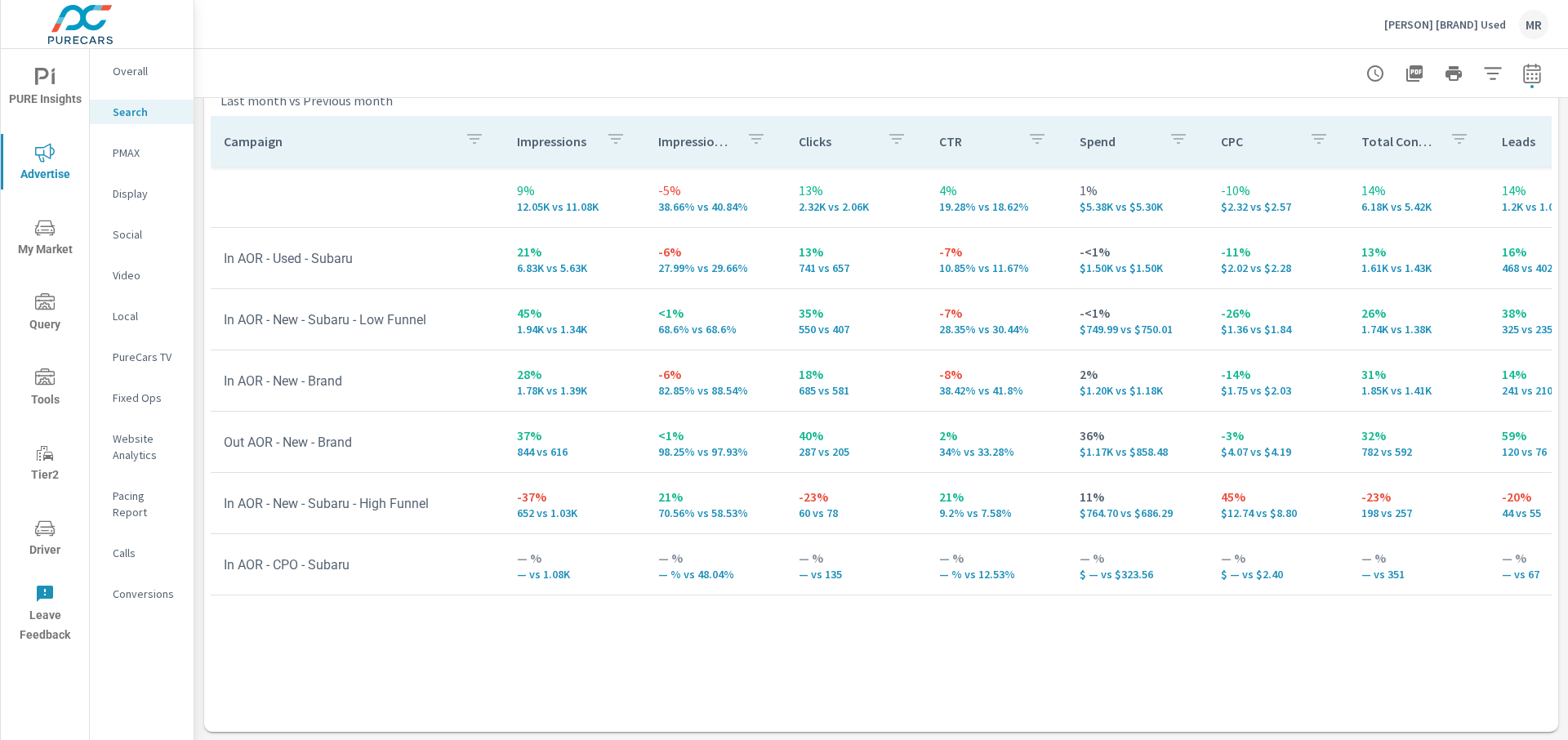 click on "36% $1.17K vs $858.48" at bounding box center (1137, 442) 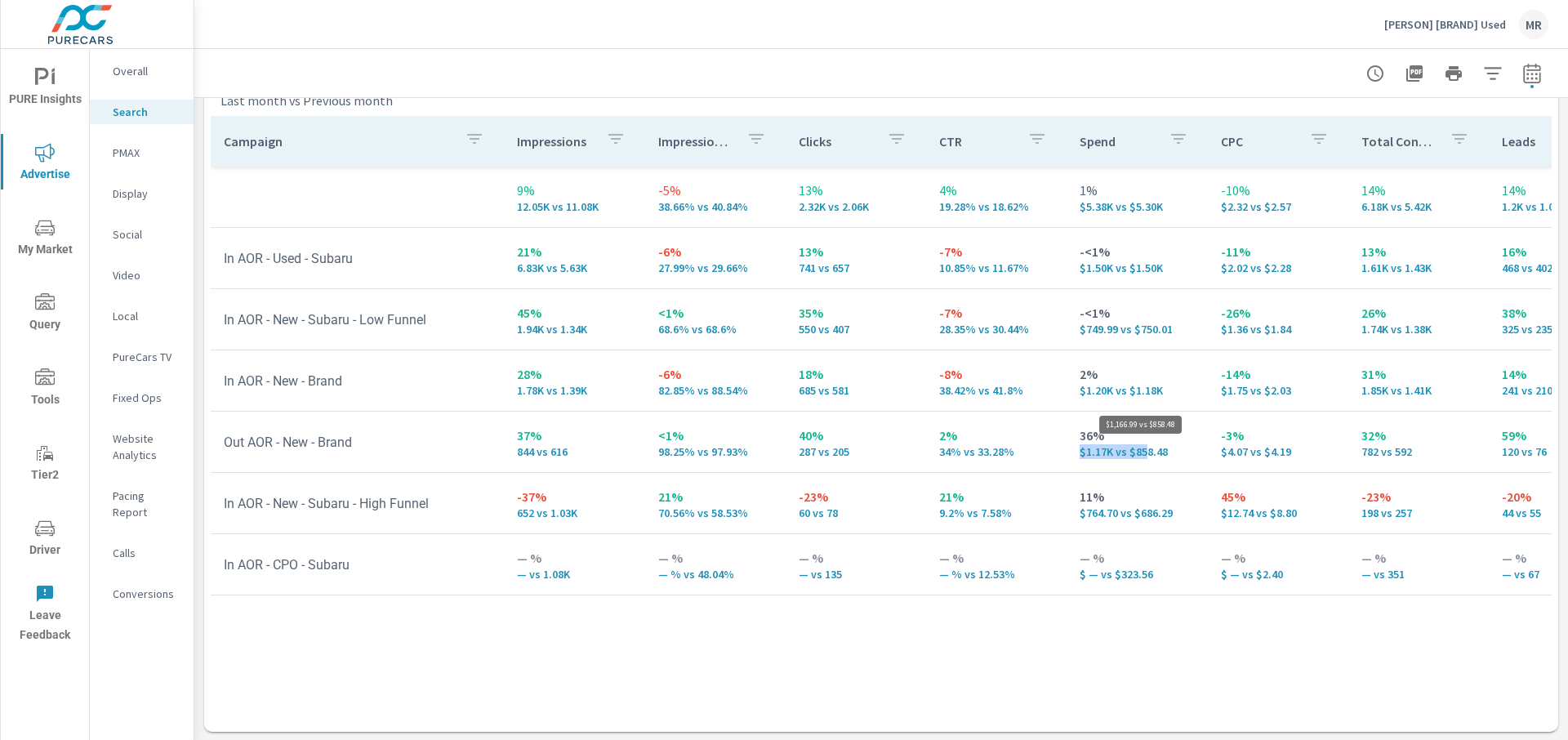 drag, startPoint x: 1071, startPoint y: 456, endPoint x: 1138, endPoint y: 456, distance: 67 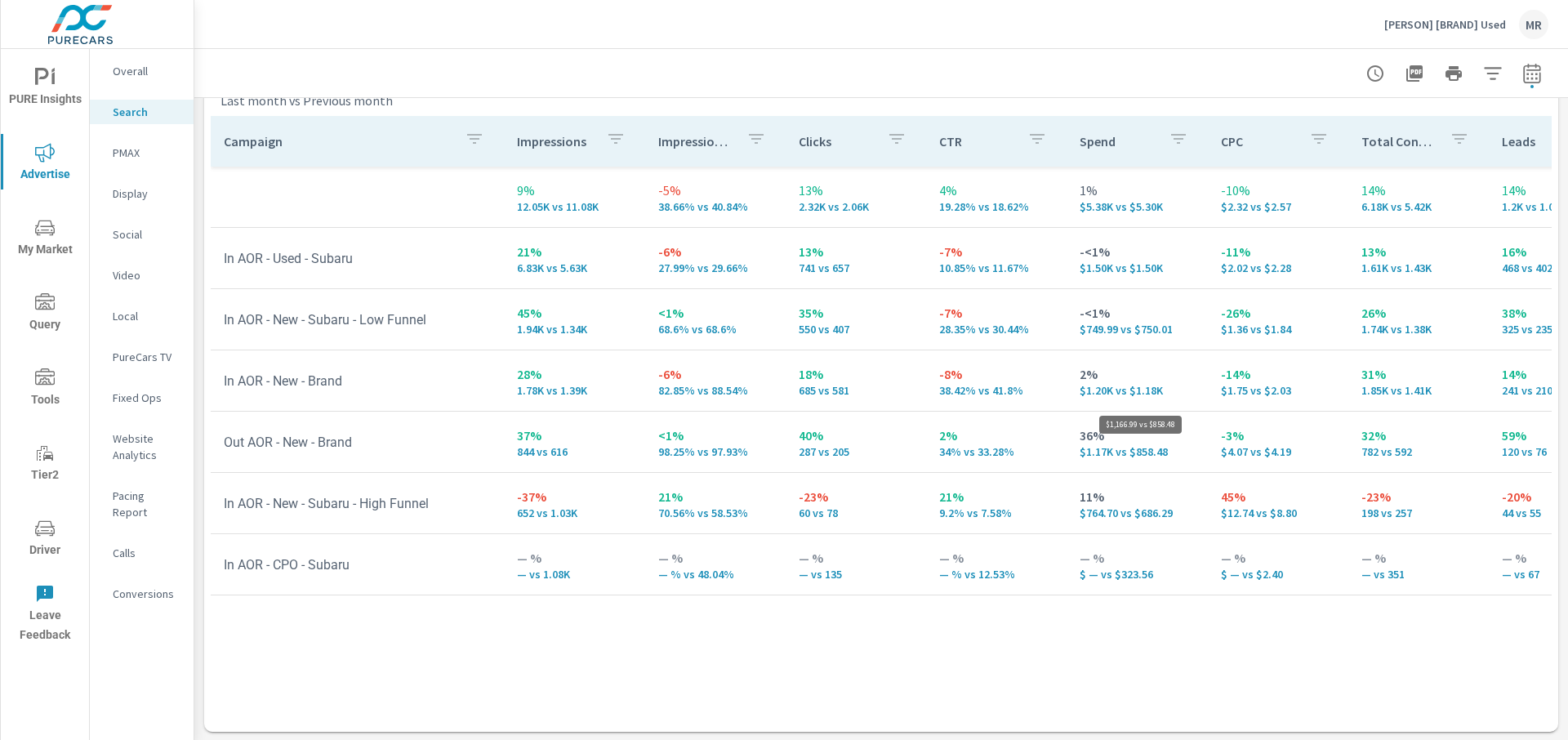 click on "$1.17K vs $858.48" at bounding box center (1137, 452) 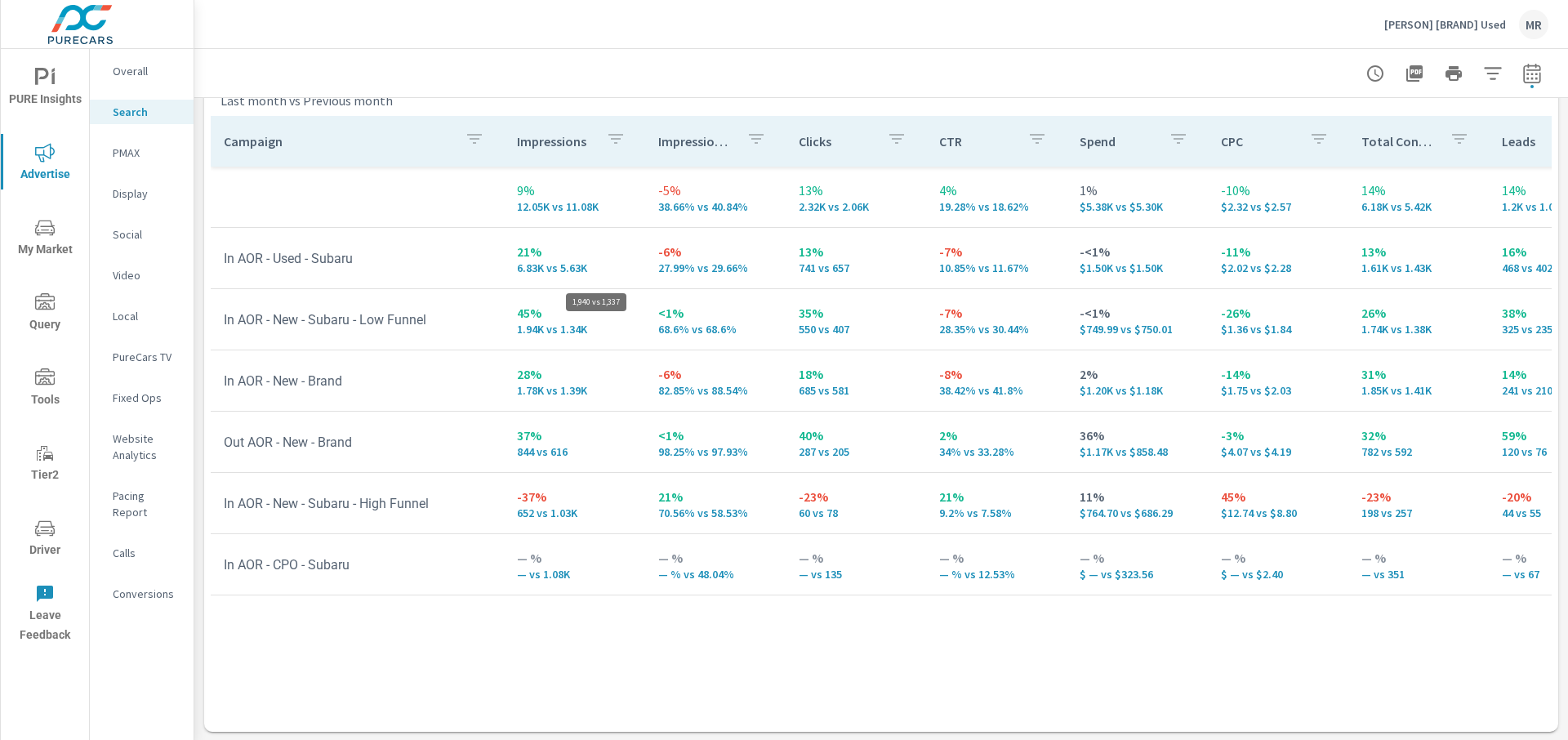 click on "1.94K vs 1.34K" at bounding box center [574, 329] 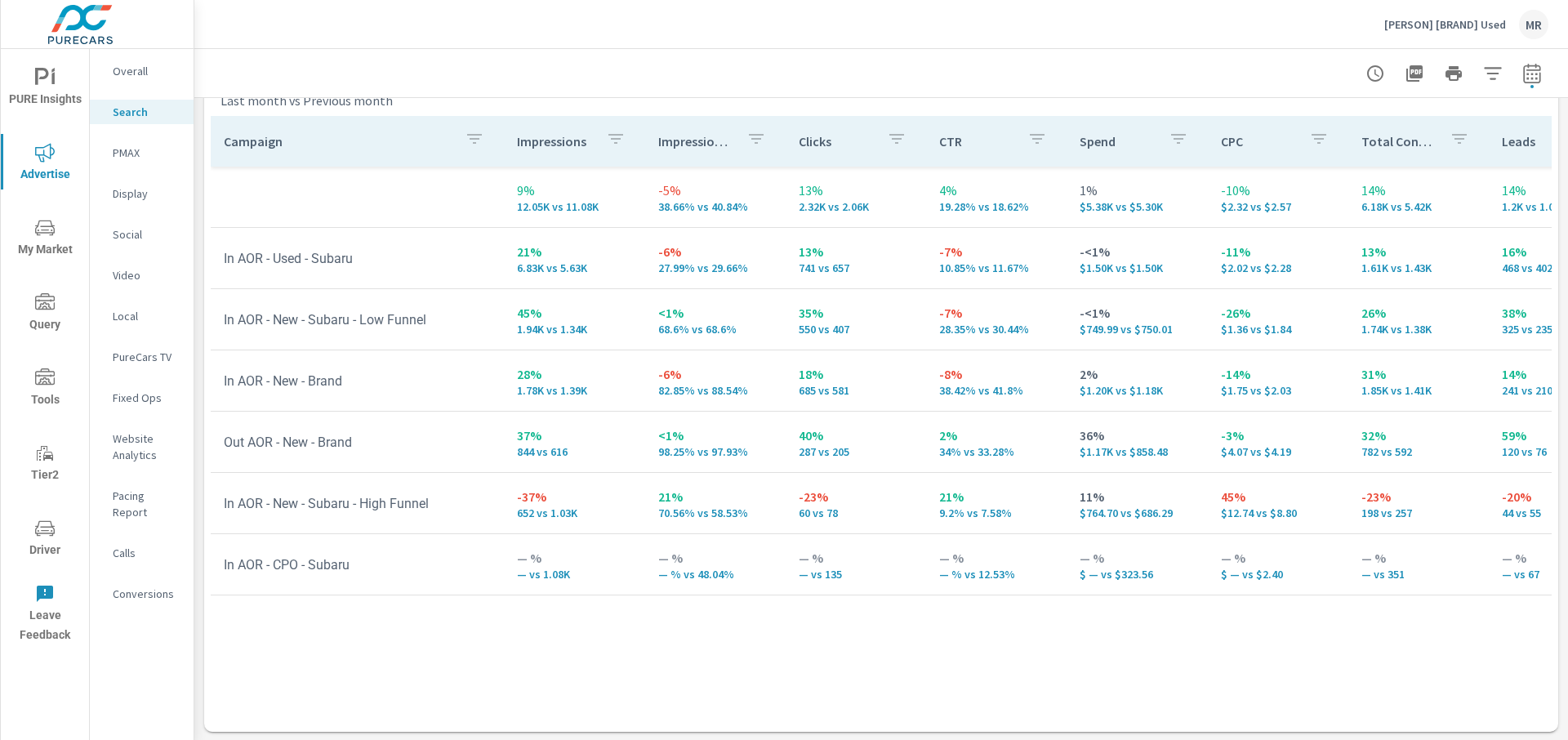 click on "-6%" at bounding box center [715, 374] 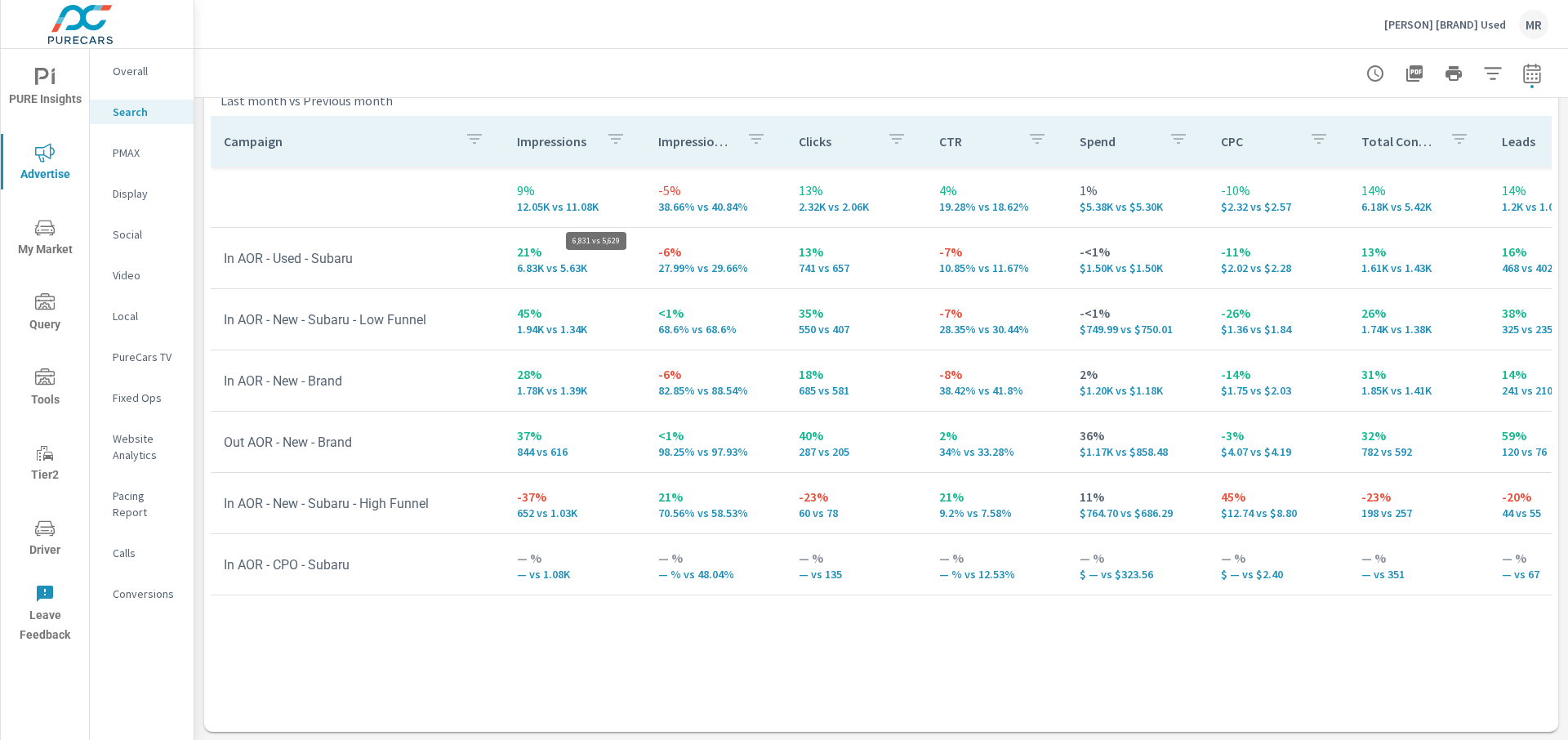 click on "6.83K vs 5.63K" at bounding box center (574, 268) 